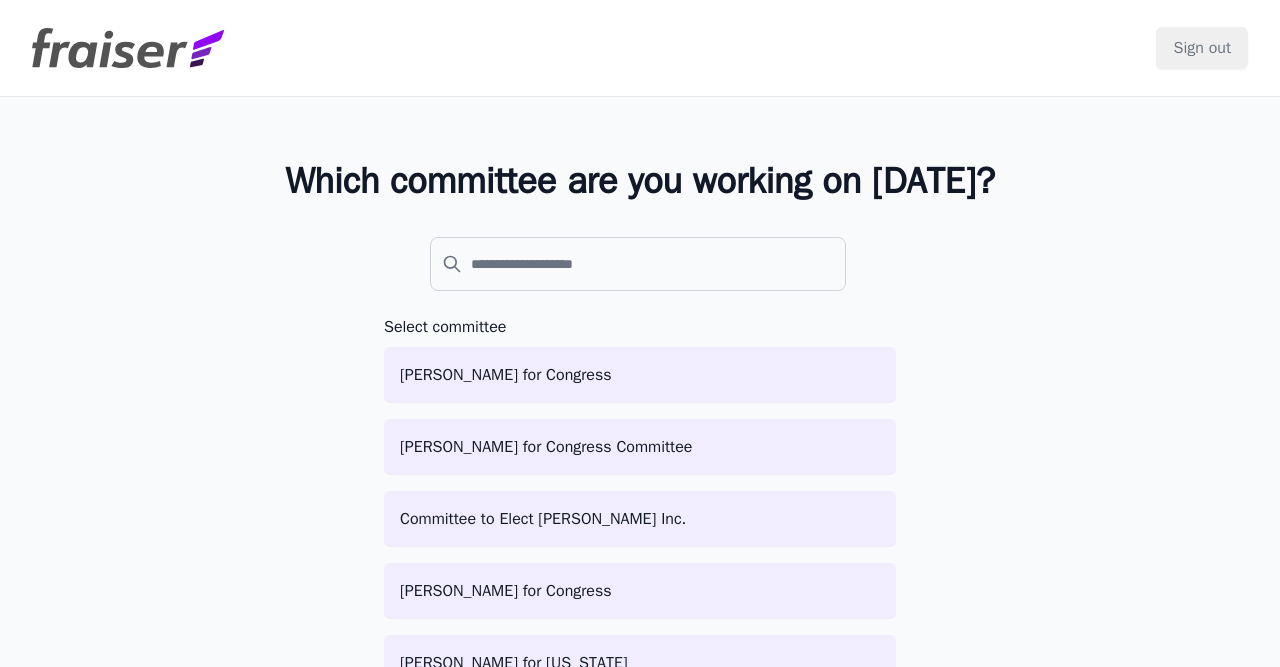 scroll, scrollTop: 0, scrollLeft: 0, axis: both 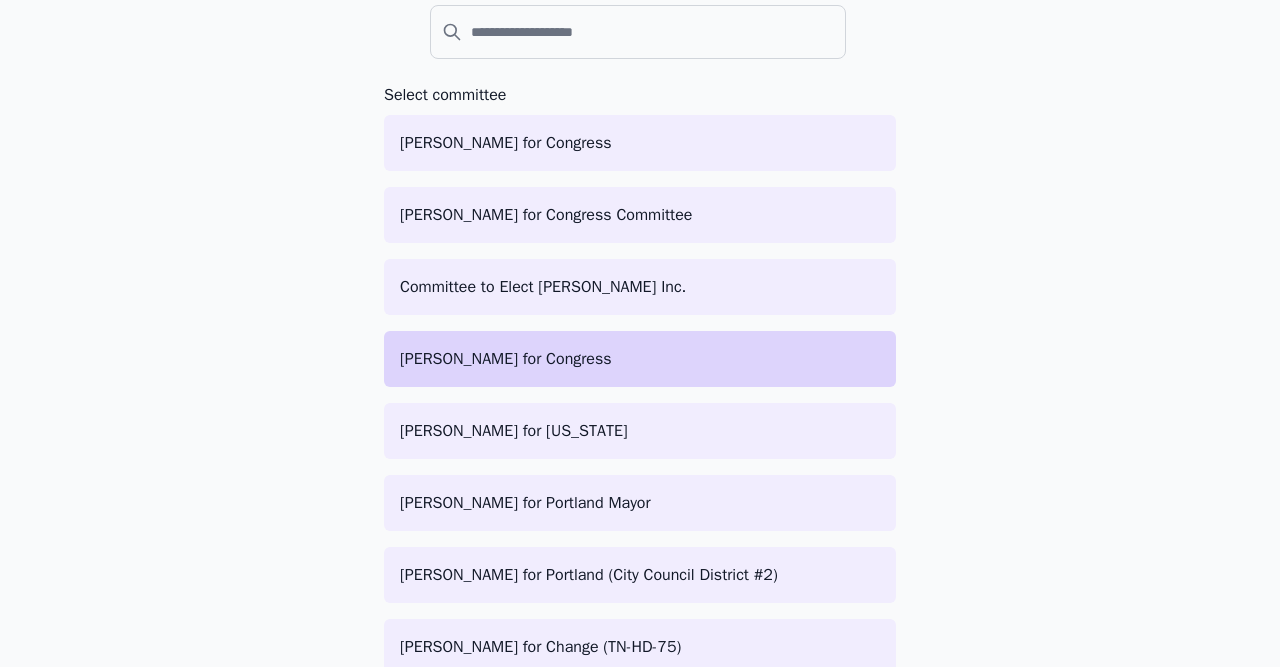 click on "[PERSON_NAME] for Congress" at bounding box center [640, 359] 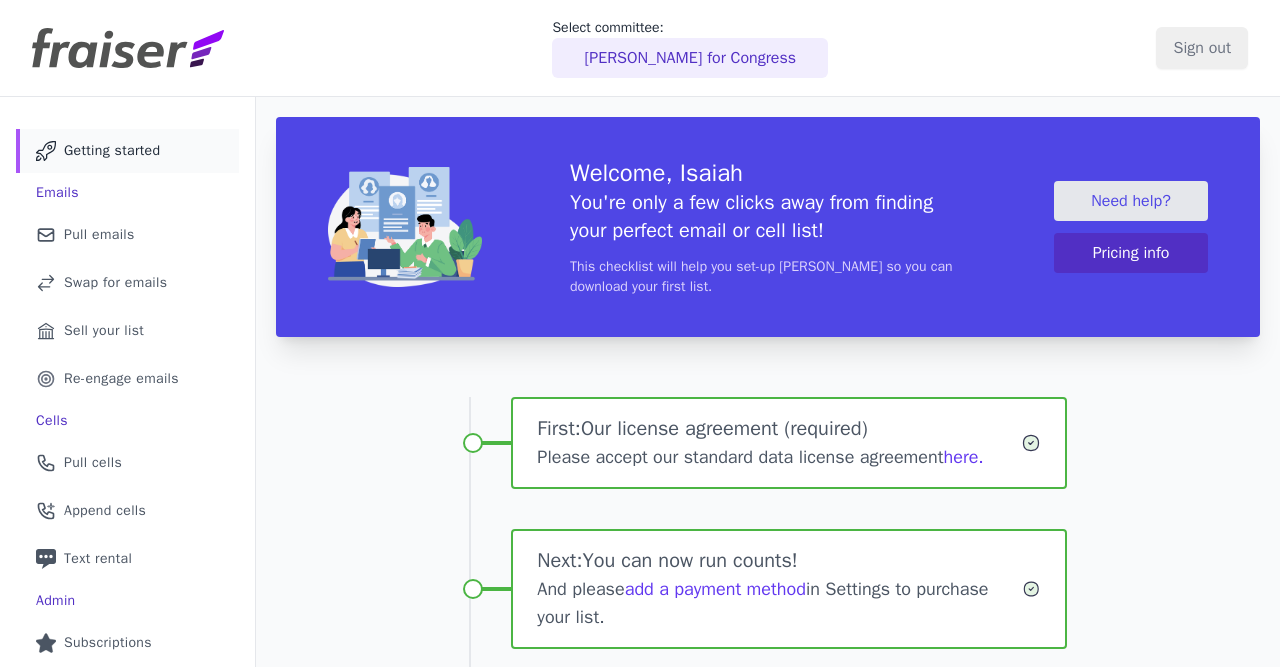 scroll, scrollTop: 0, scrollLeft: 0, axis: both 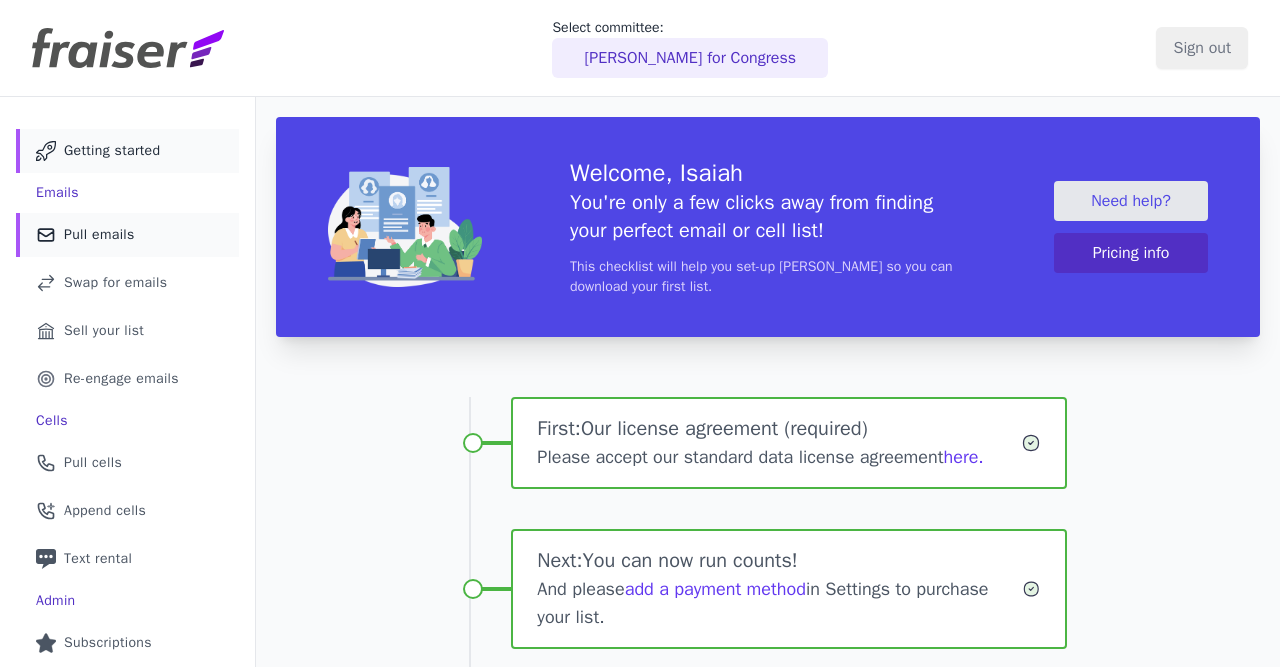 click on "Mail Icon Outline of a mail envelope
Pull emails" at bounding box center [127, 235] 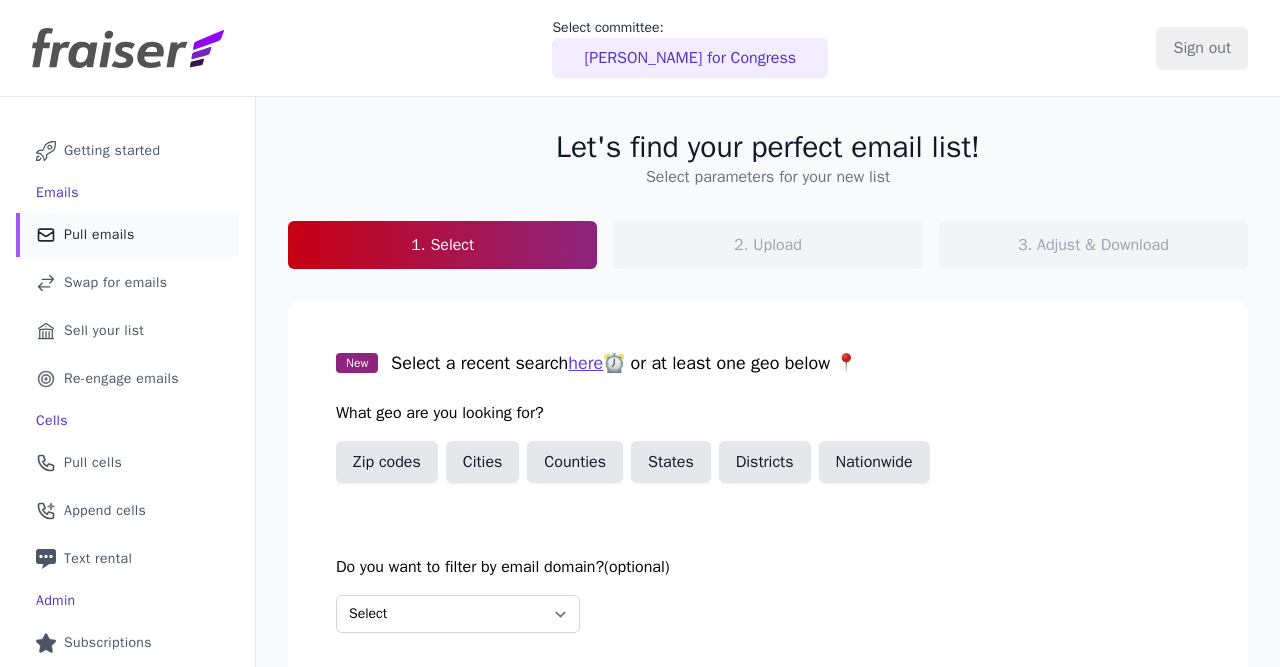 scroll, scrollTop: 0, scrollLeft: 0, axis: both 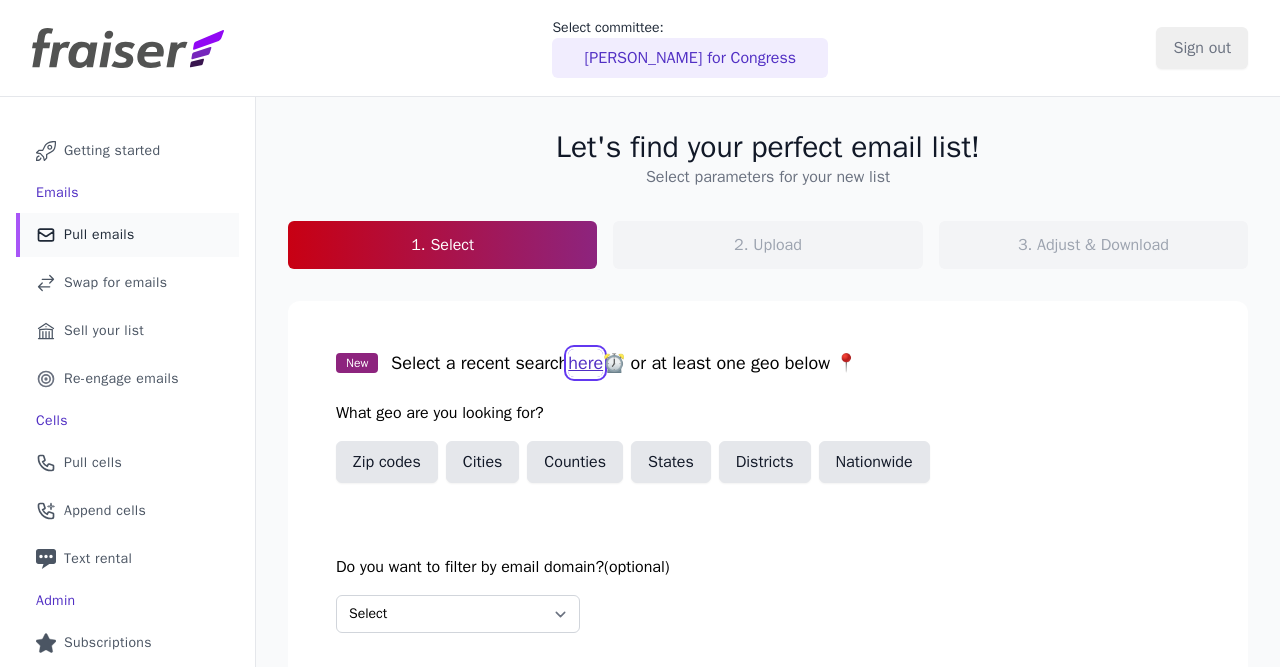 click on "here" at bounding box center [585, 363] 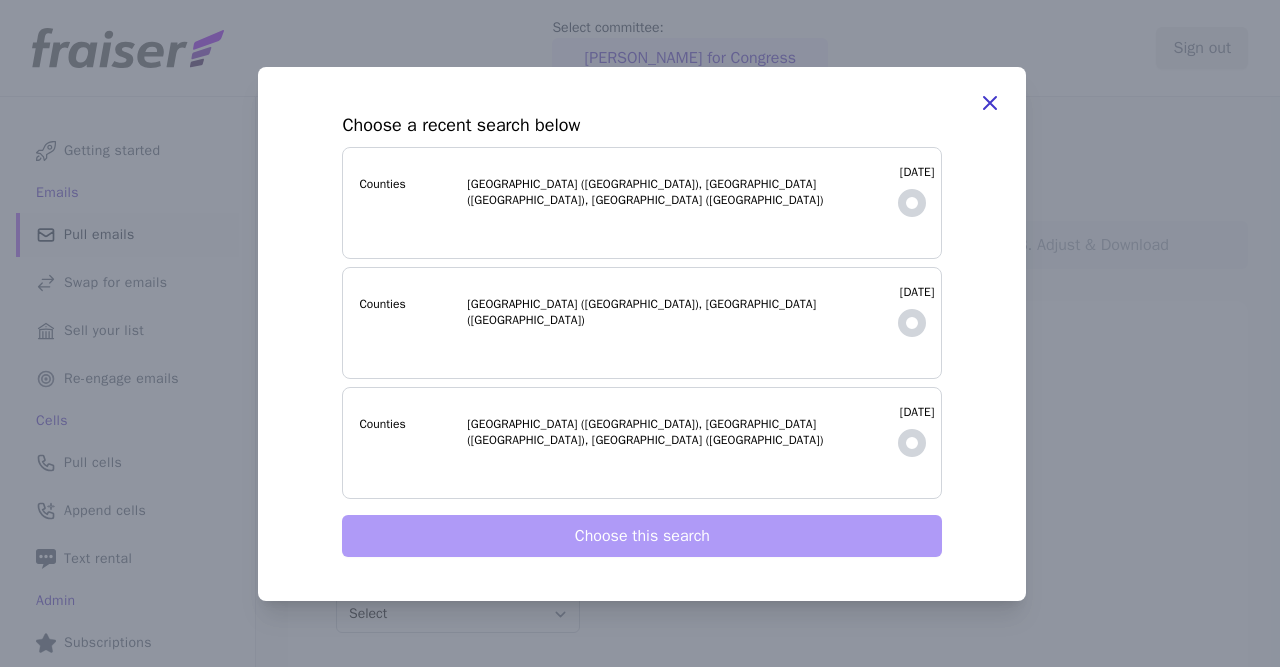 click 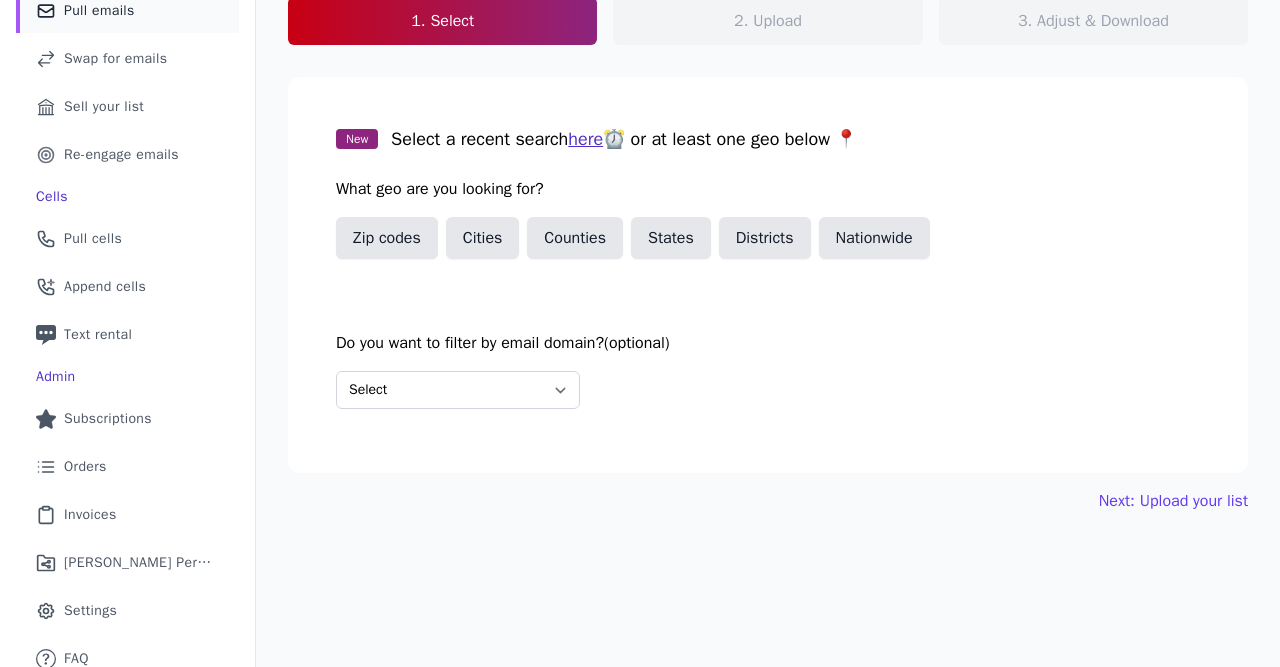 scroll, scrollTop: 237, scrollLeft: 0, axis: vertical 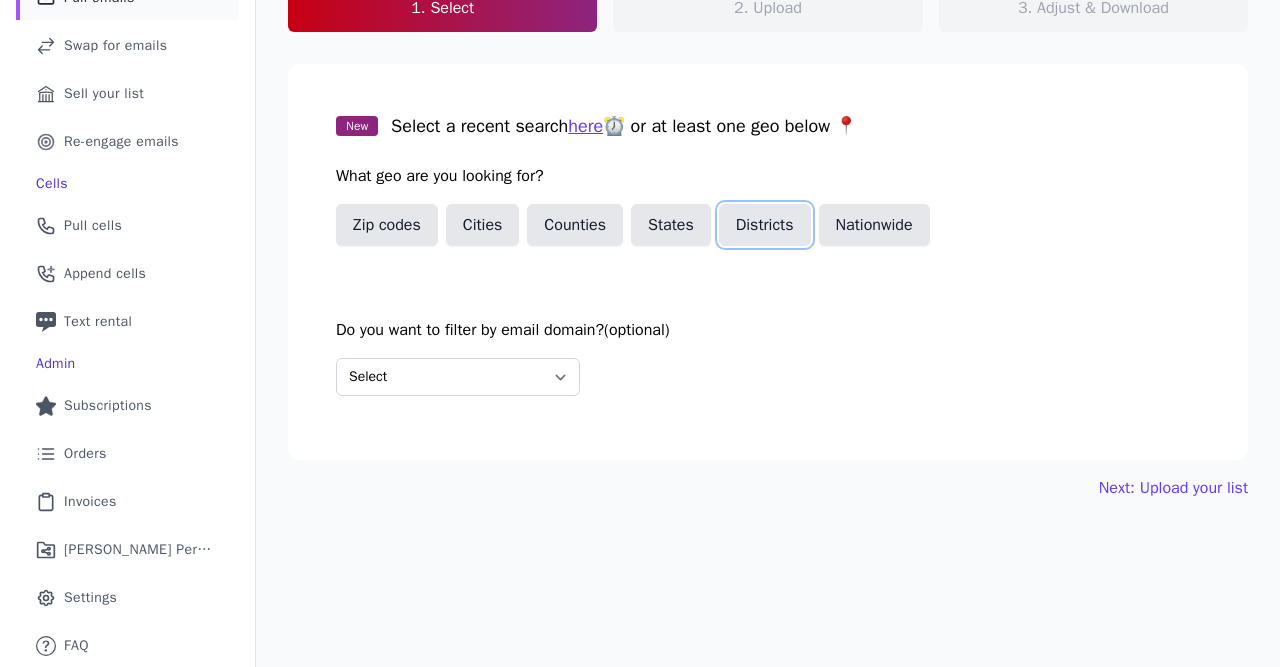 click on "Districts" at bounding box center [765, 225] 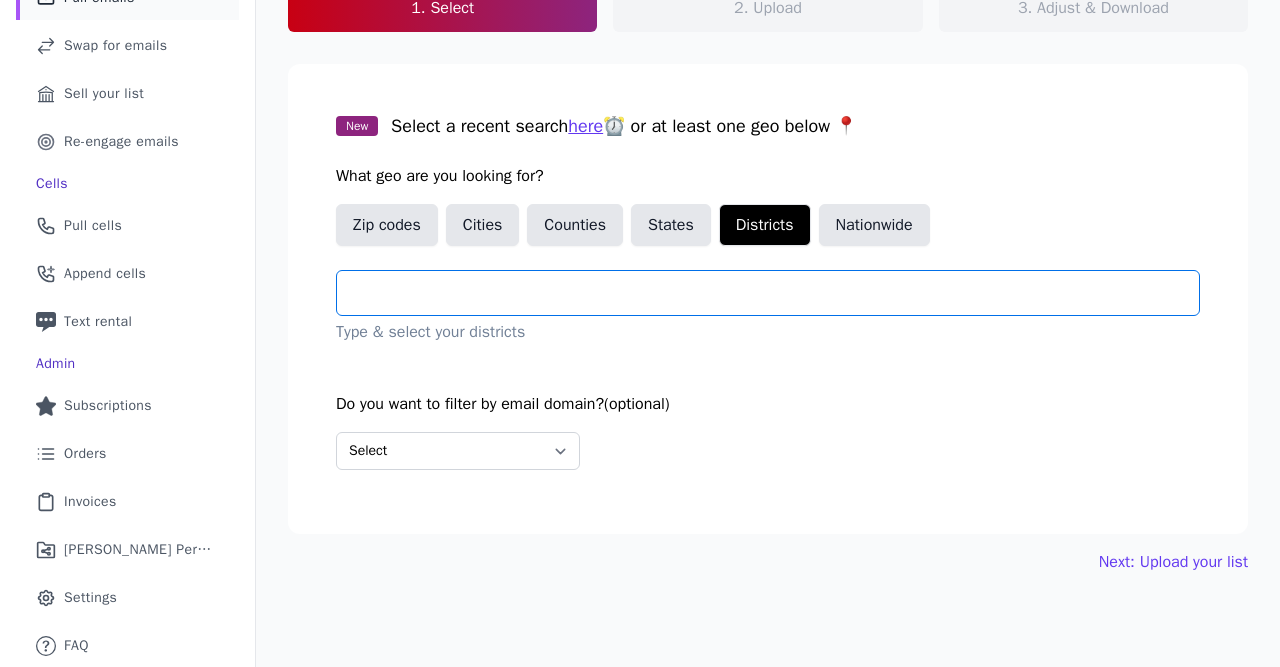 click at bounding box center [776, 293] 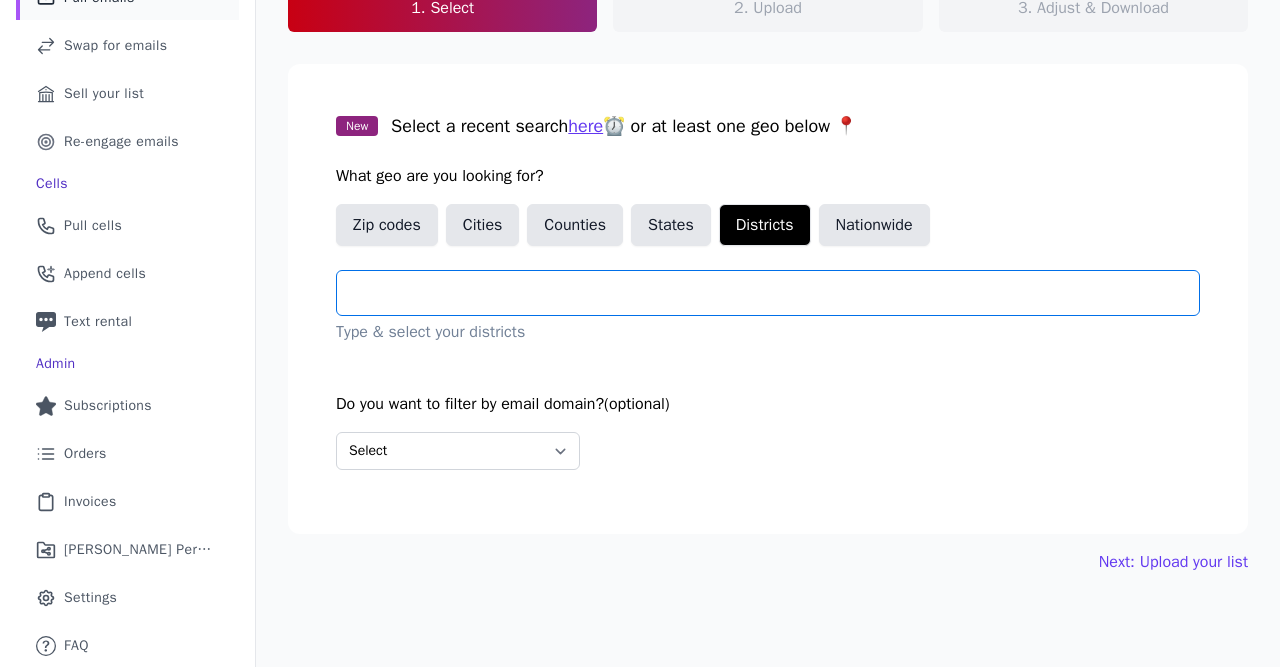 click at bounding box center [776, 293] 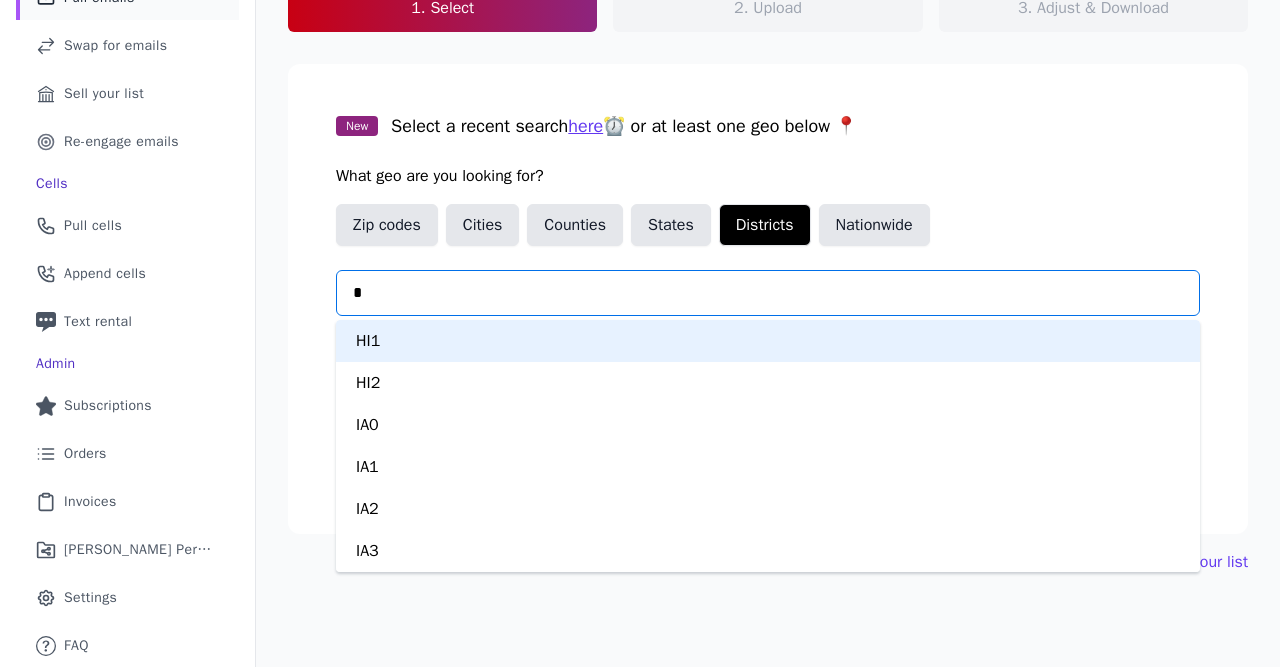 type on "**" 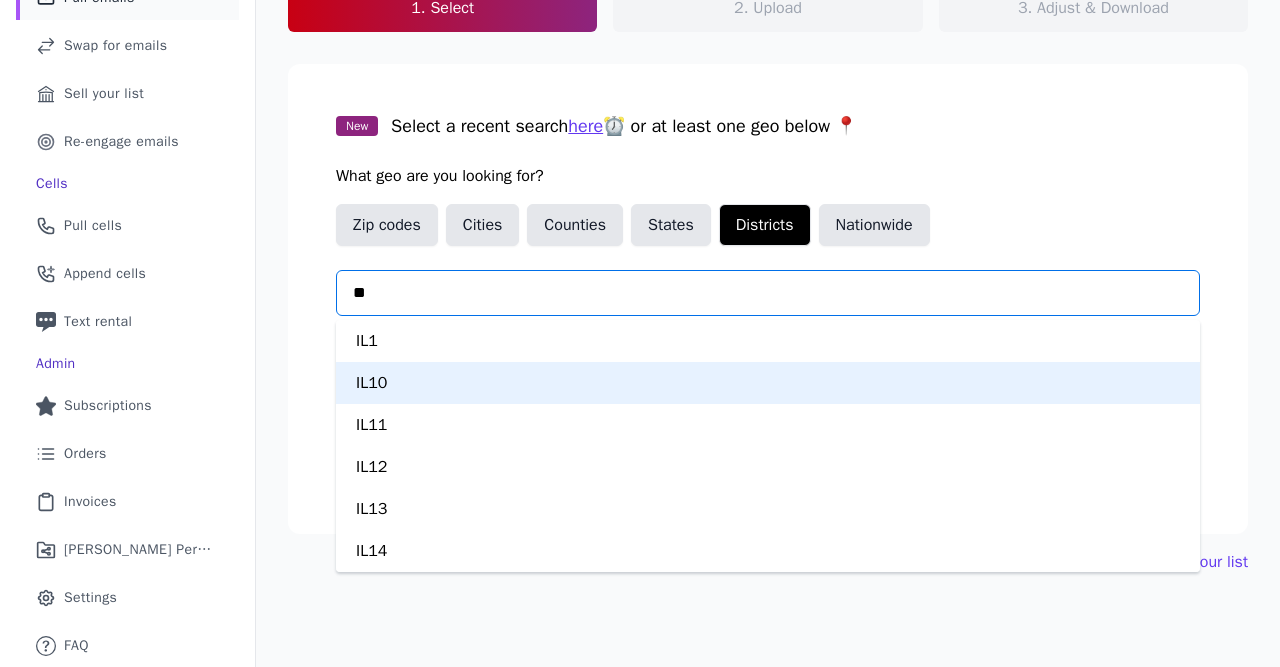 click on "IL10" at bounding box center [768, 383] 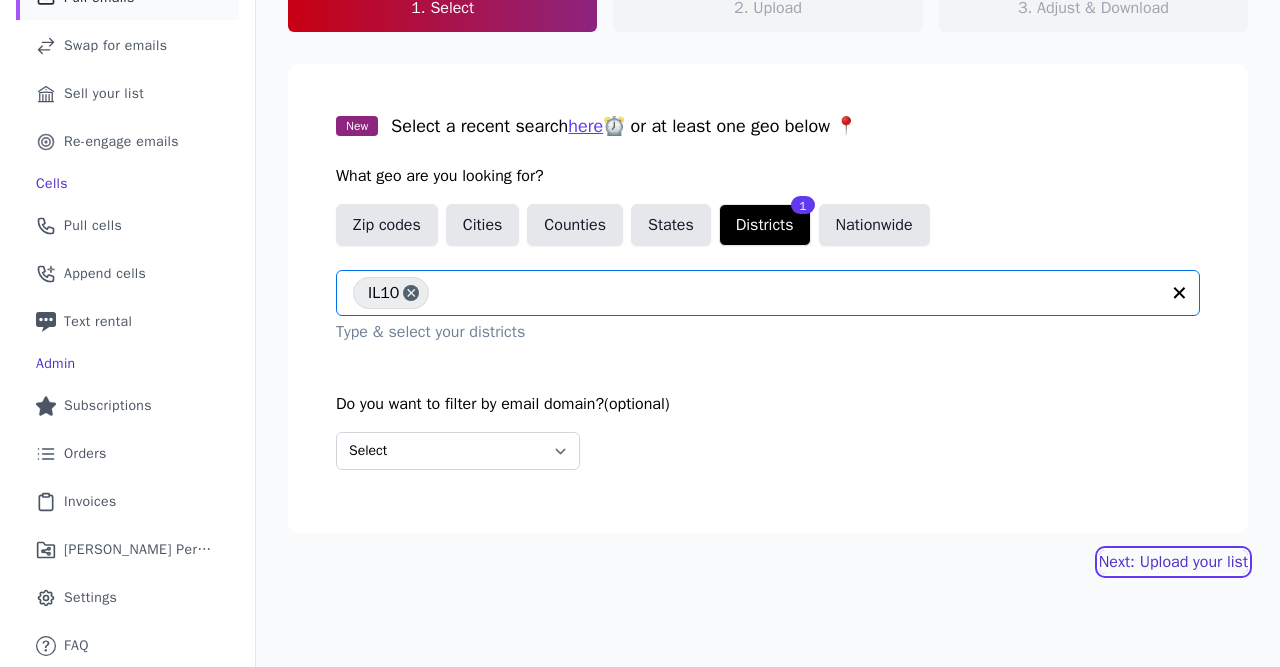 click on "Next: Upload your list" at bounding box center (1173, 562) 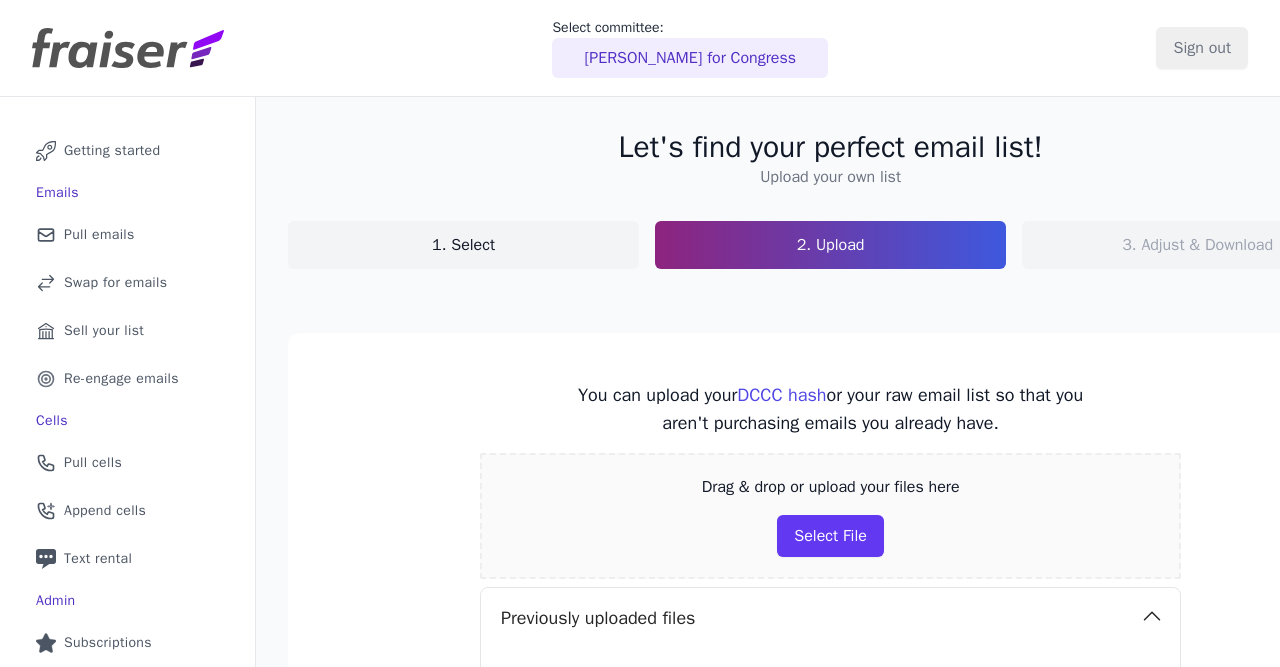 scroll, scrollTop: 0, scrollLeft: 0, axis: both 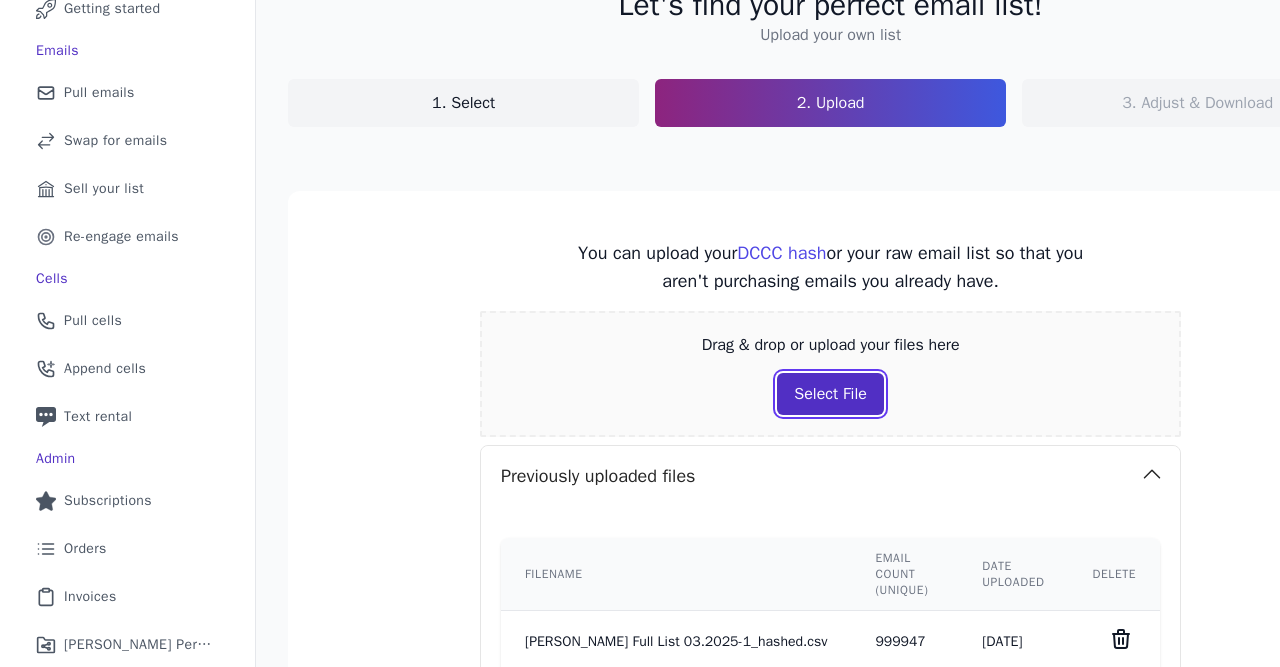 click on "Select File" at bounding box center [830, 394] 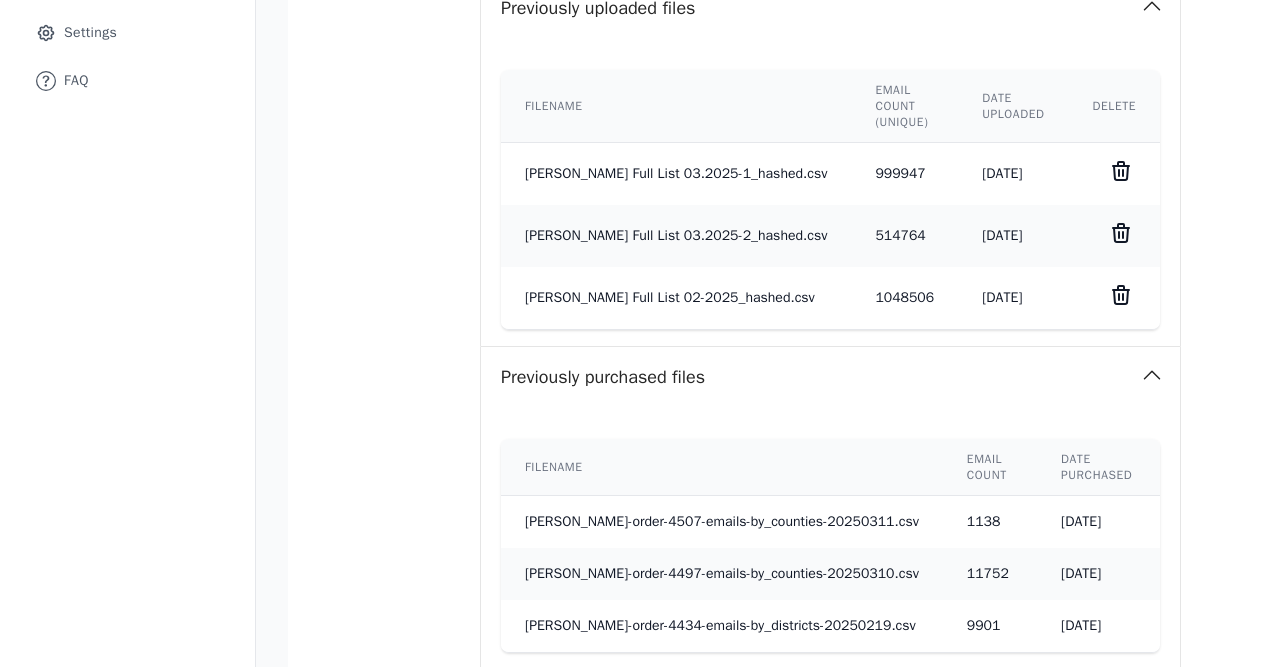 scroll, scrollTop: 1030, scrollLeft: 0, axis: vertical 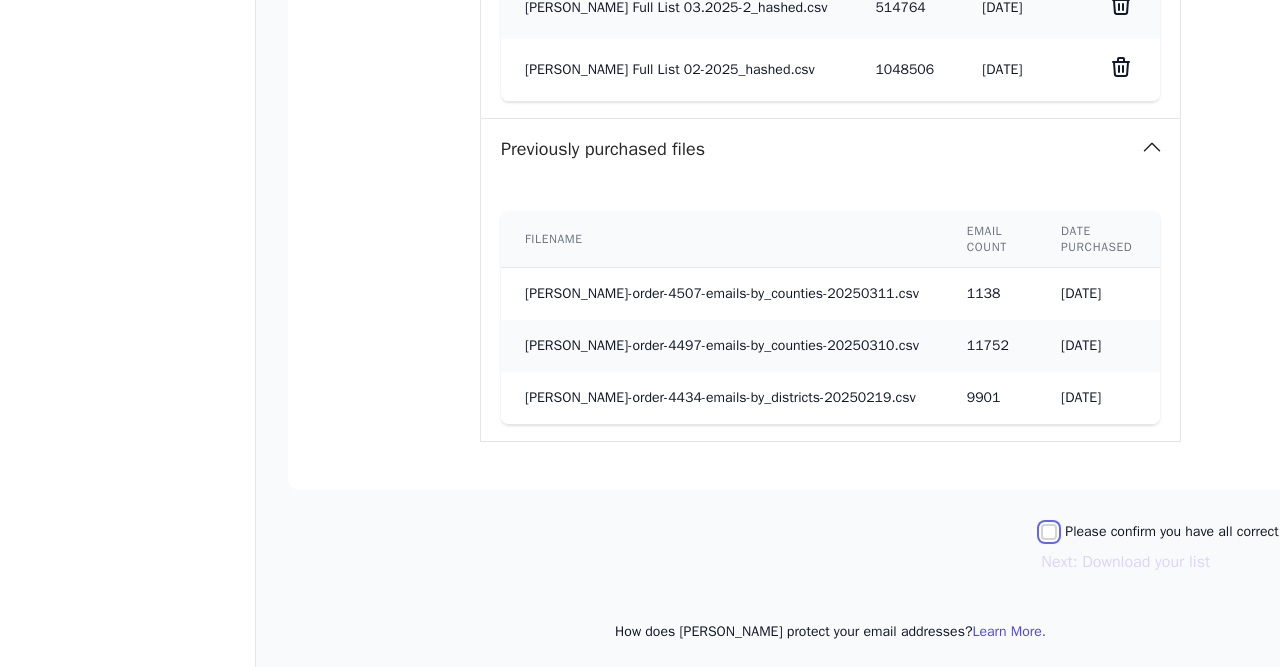 click on "Please confirm you have all correct lists uploaded." at bounding box center [1049, 532] 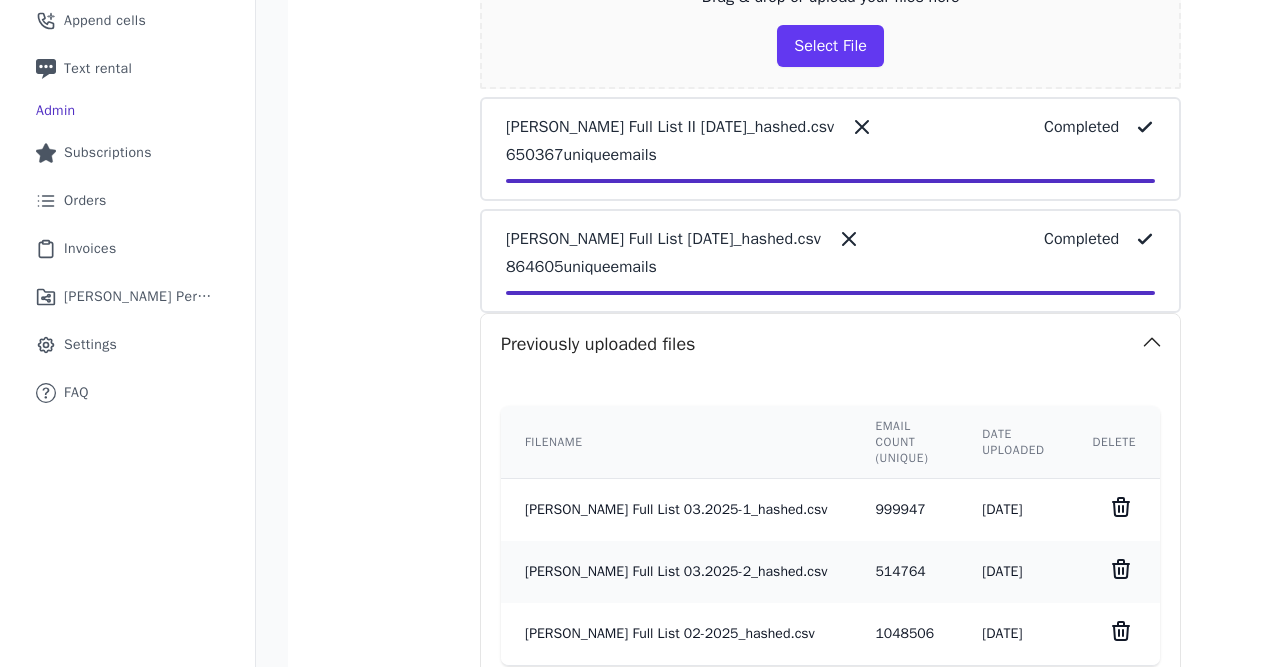 scroll, scrollTop: 914, scrollLeft: 0, axis: vertical 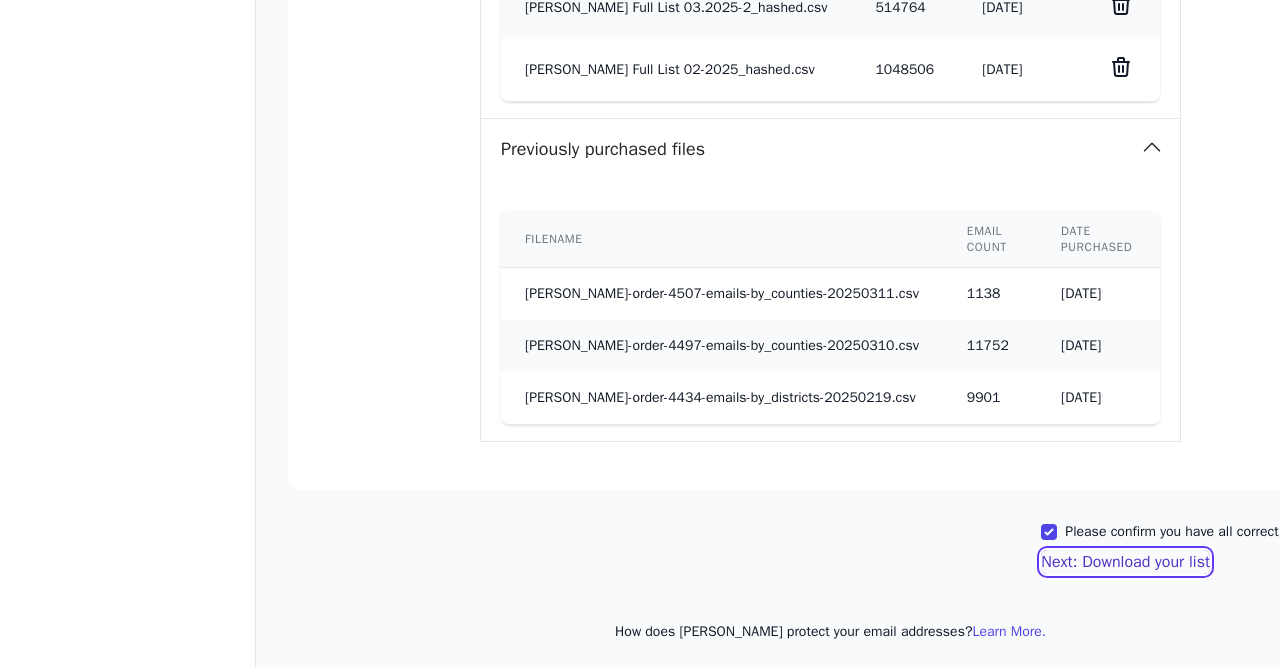 click on "Next: Download your list" at bounding box center [1125, 562] 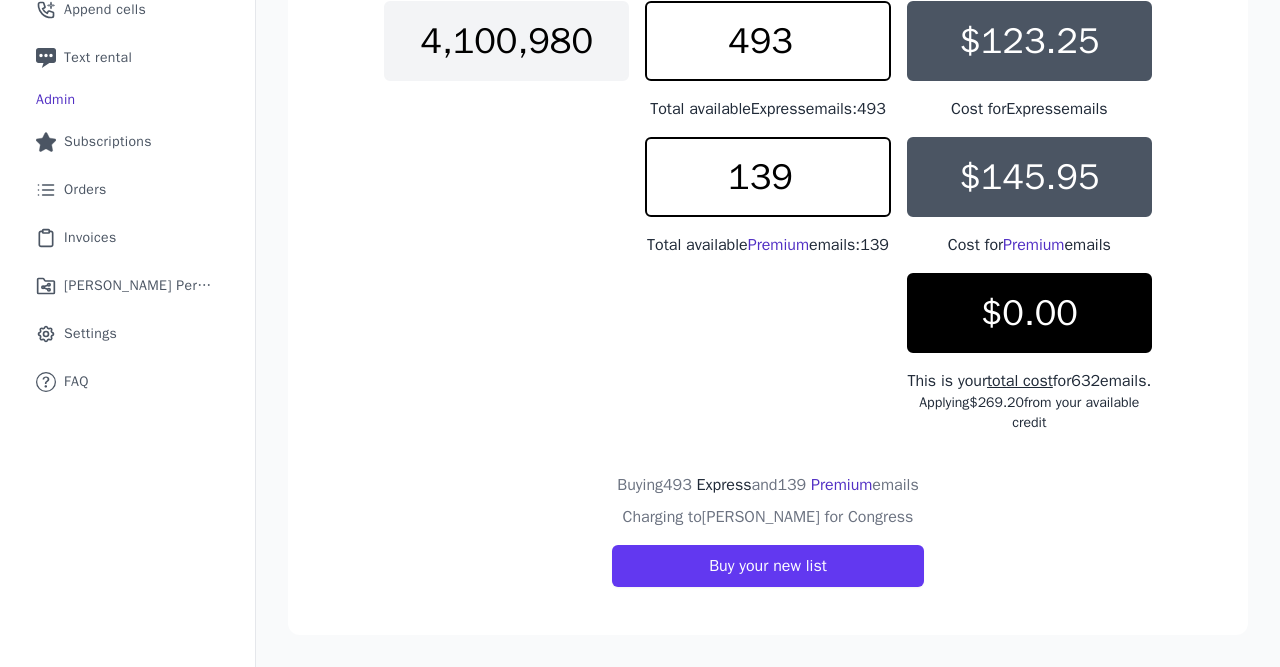 scroll, scrollTop: 0, scrollLeft: 0, axis: both 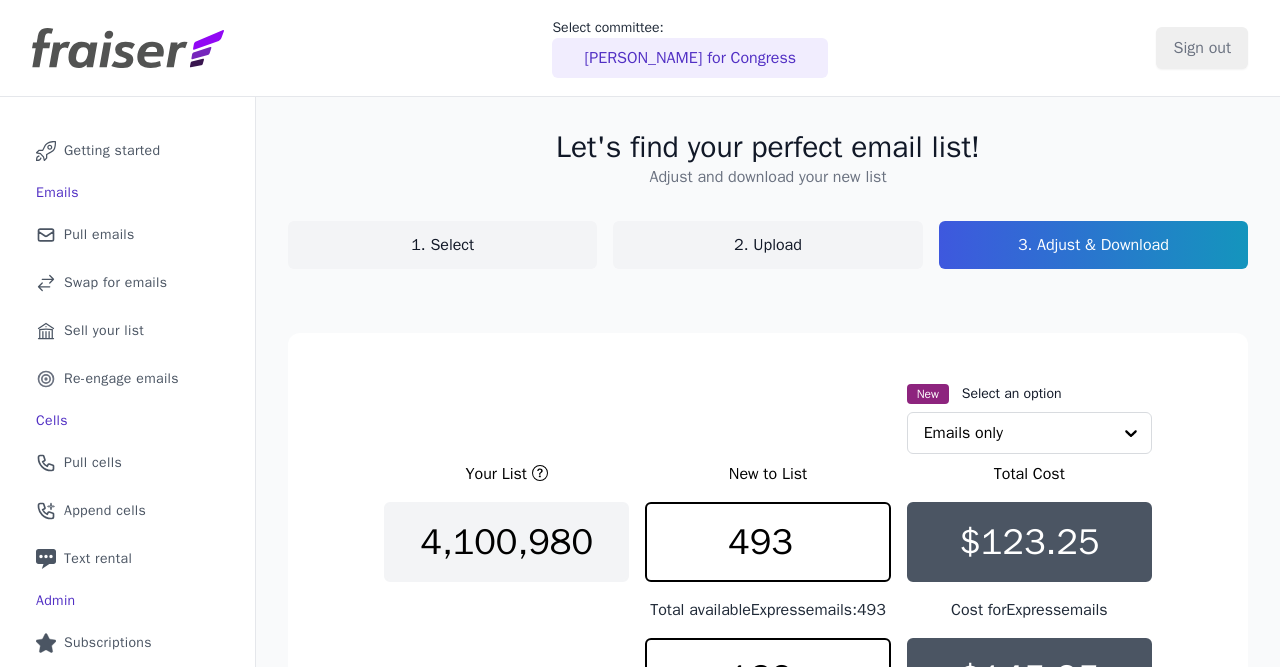 click on "1. Select" at bounding box center (442, 245) 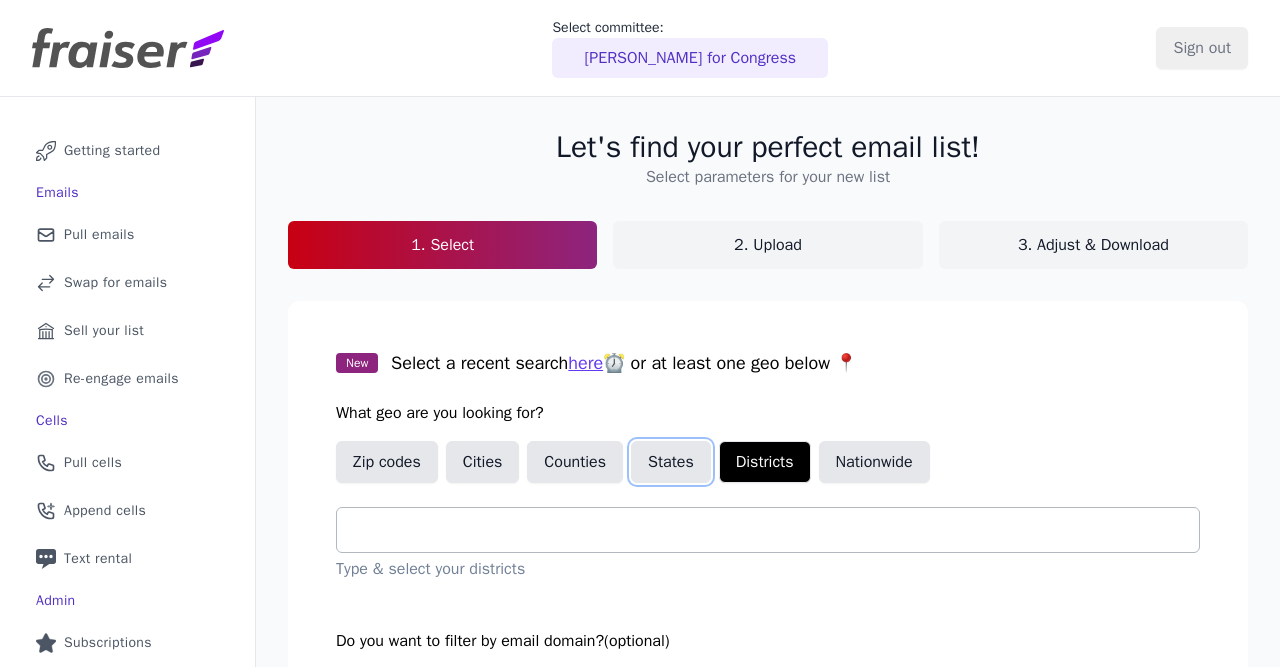 click on "States" at bounding box center [671, 462] 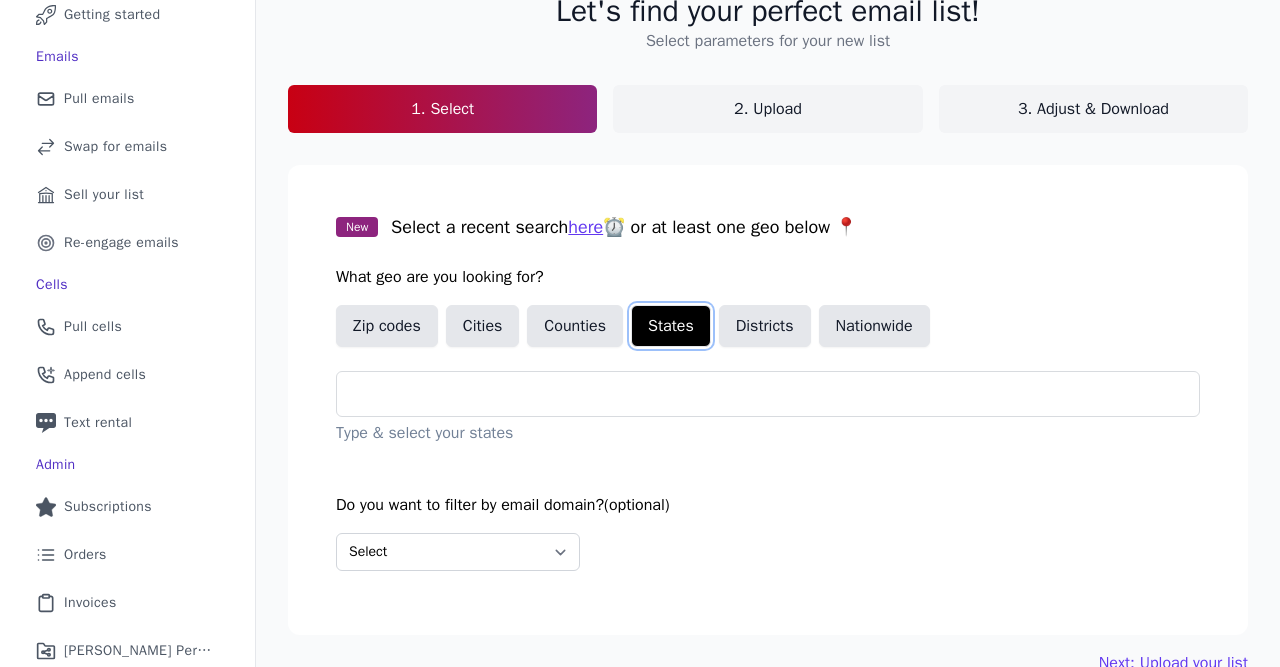 scroll, scrollTop: 232, scrollLeft: 0, axis: vertical 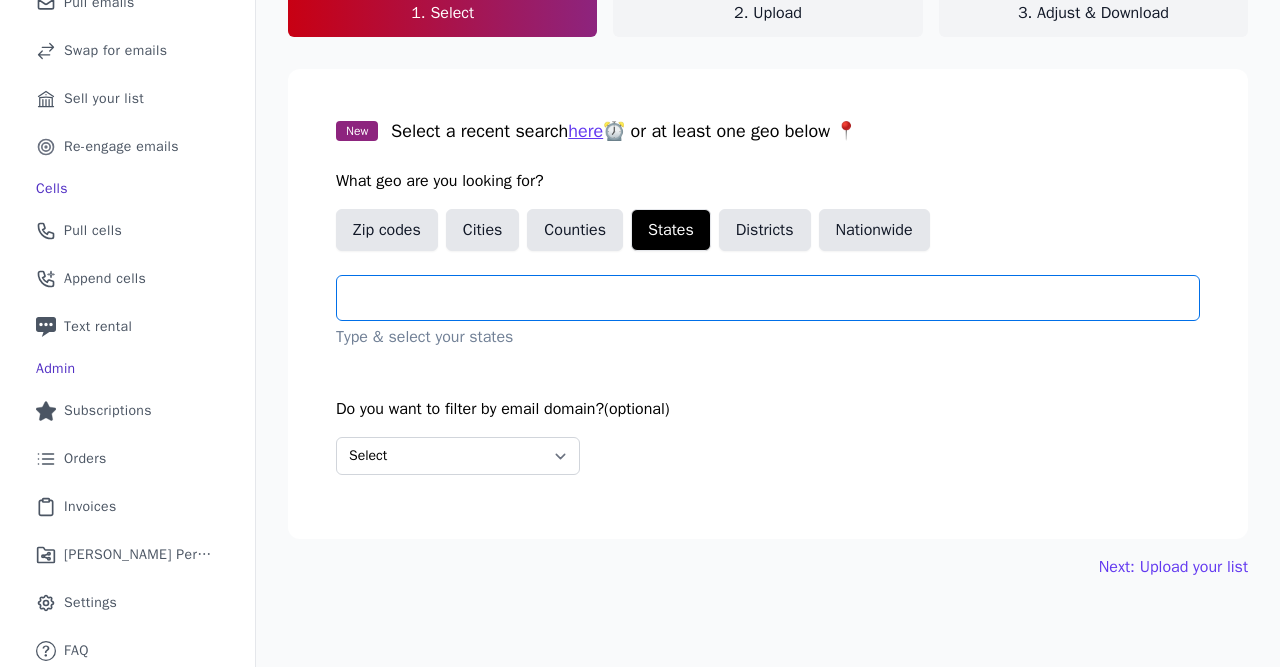 click at bounding box center (776, 298) 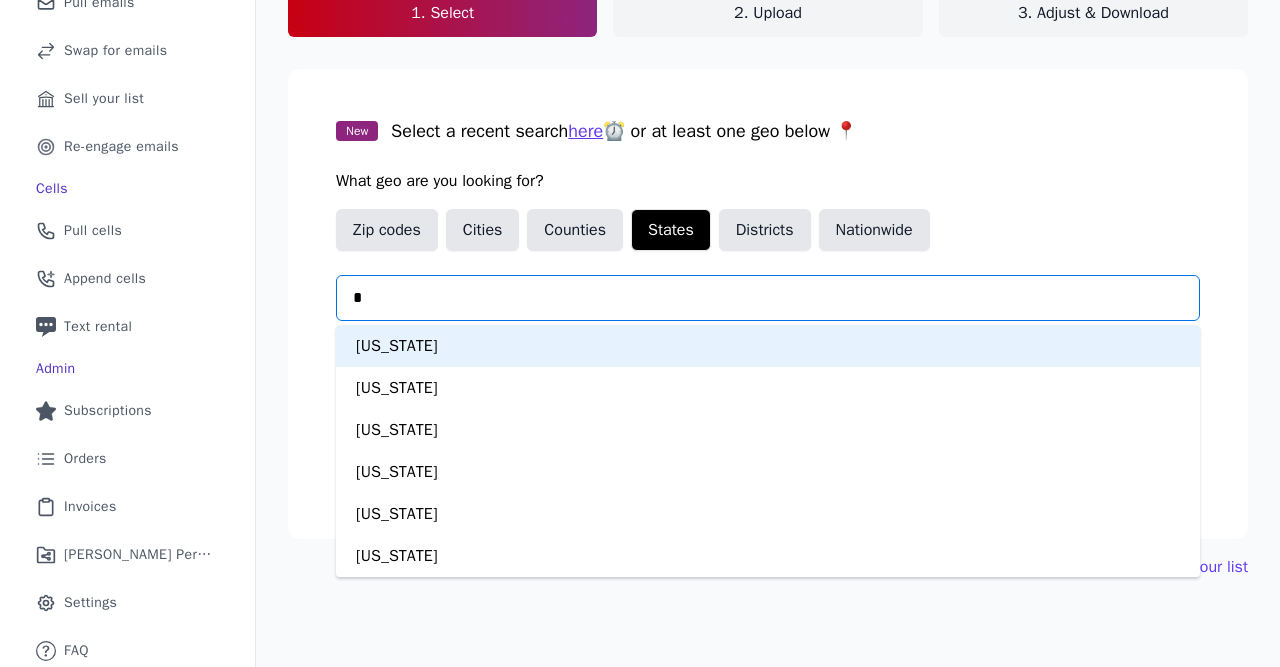 type on "**" 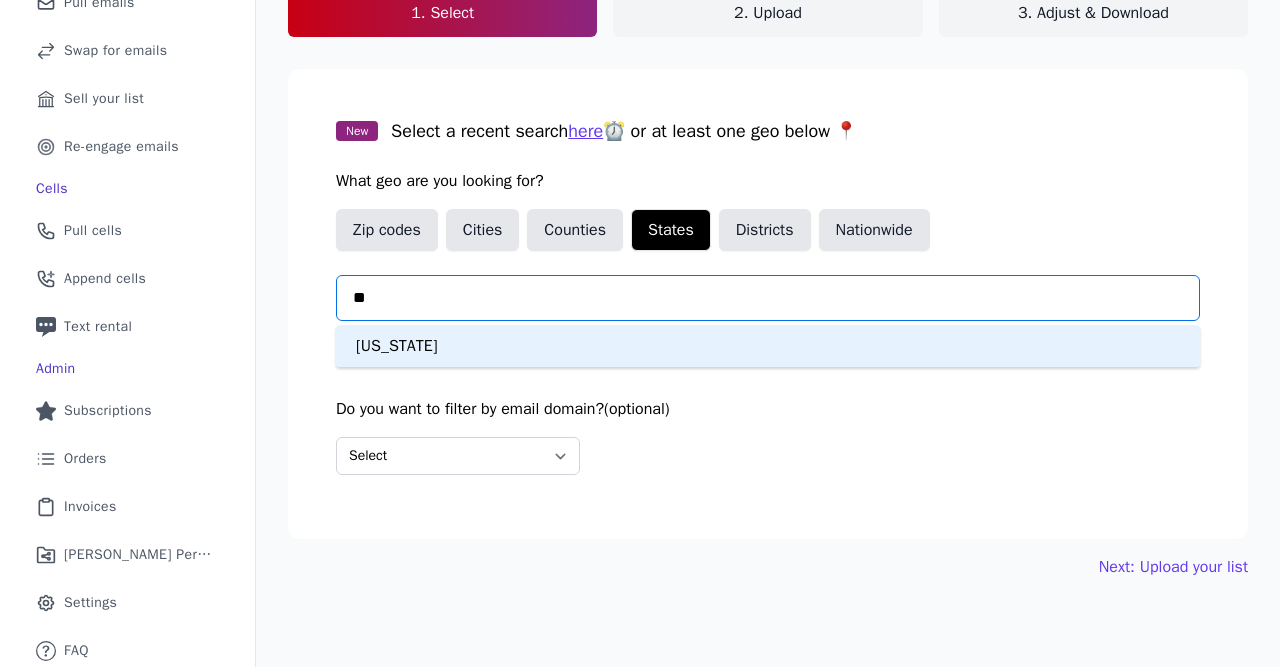 click on "[US_STATE]" at bounding box center (768, 346) 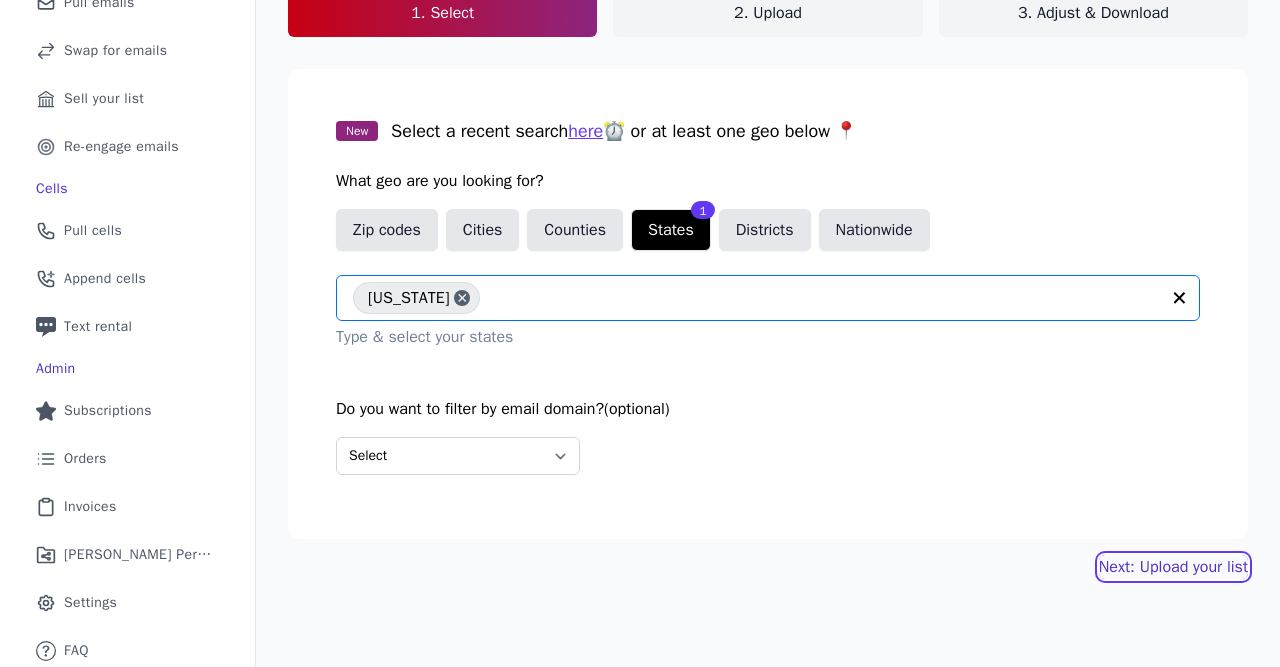 click on "Next: Upload your list" at bounding box center (1173, 567) 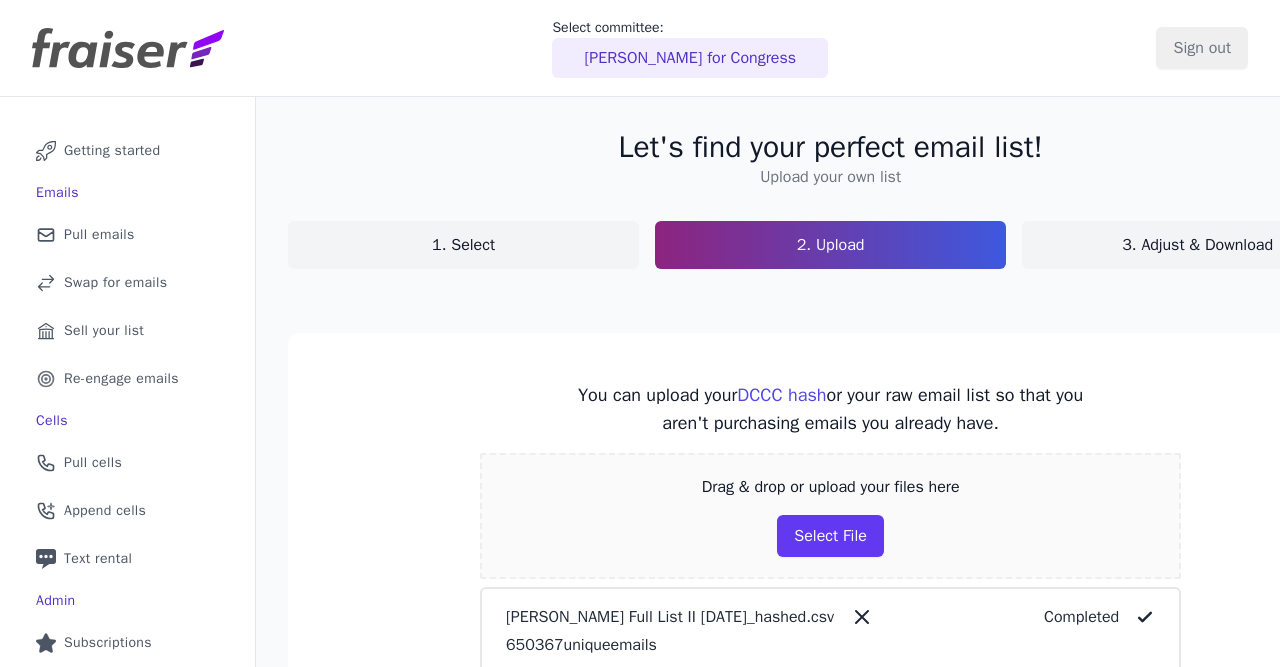 scroll, scrollTop: 0, scrollLeft: 0, axis: both 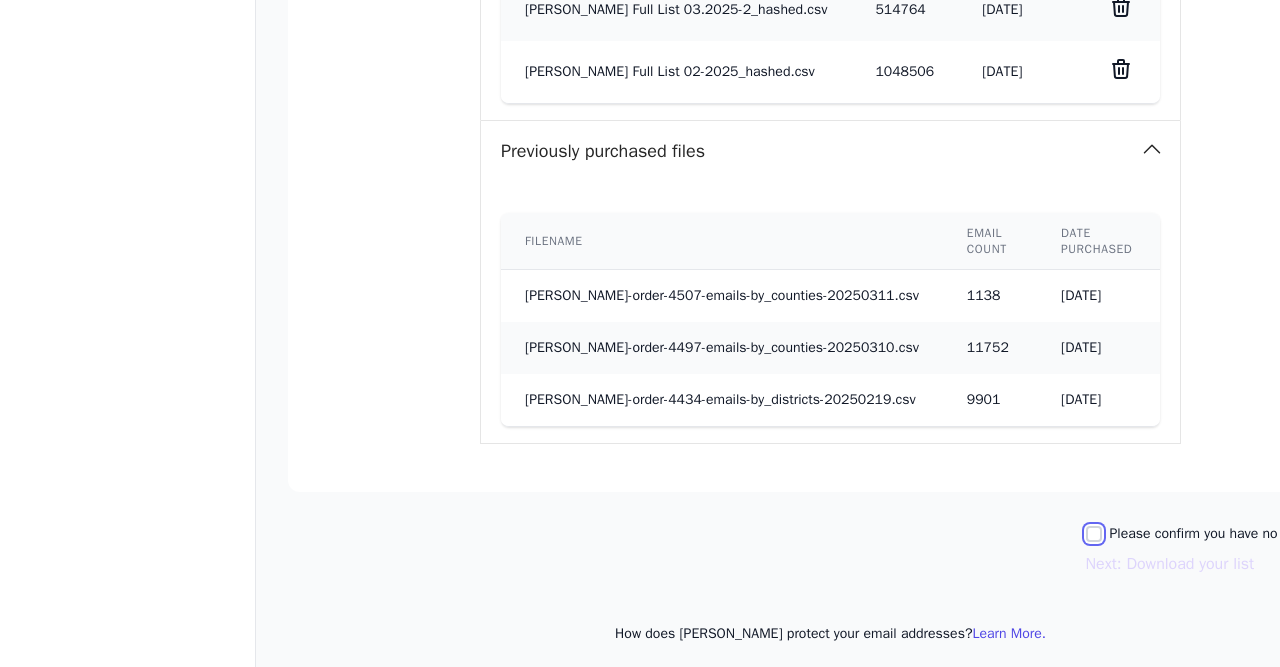 click on "Please confirm you have no lists to upload." at bounding box center (1094, 534) 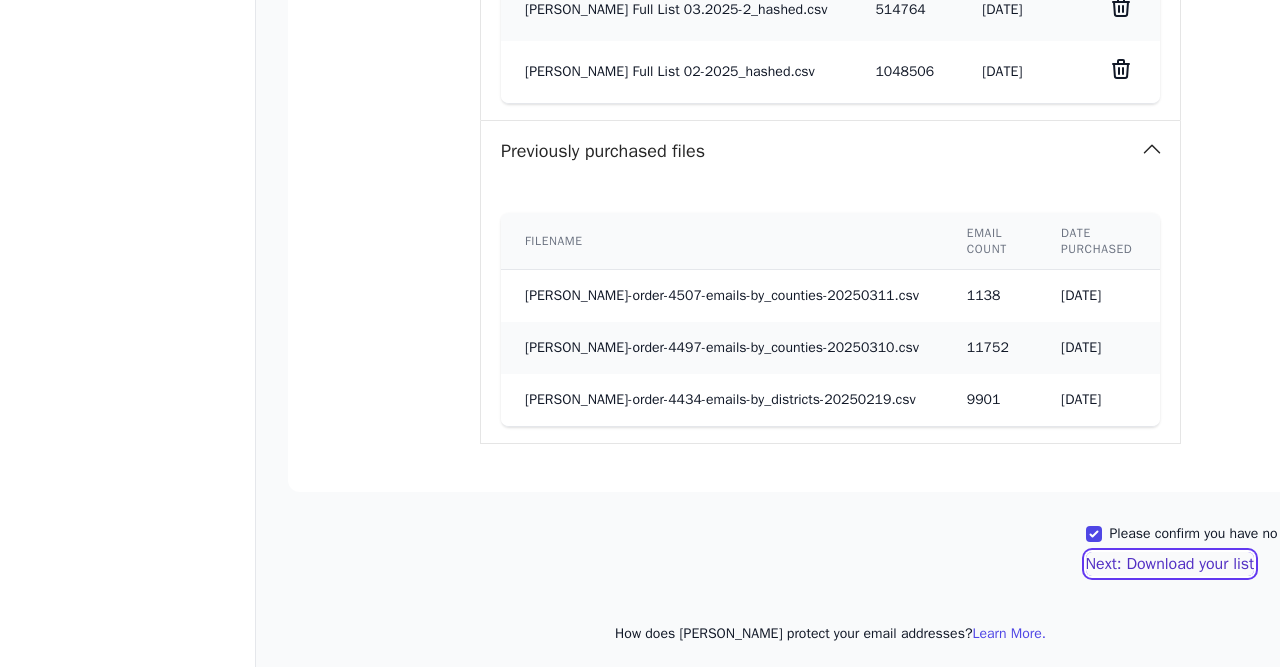 click on "Next: Download your list" at bounding box center (1170, 564) 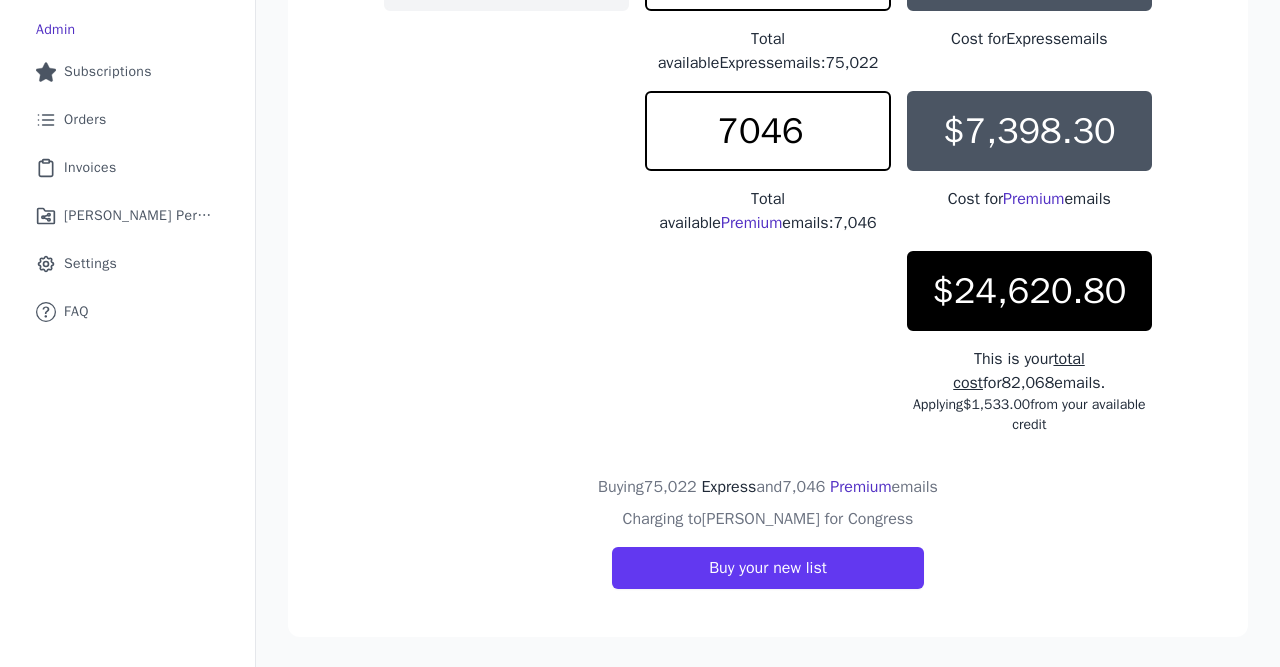 scroll, scrollTop: 223, scrollLeft: 0, axis: vertical 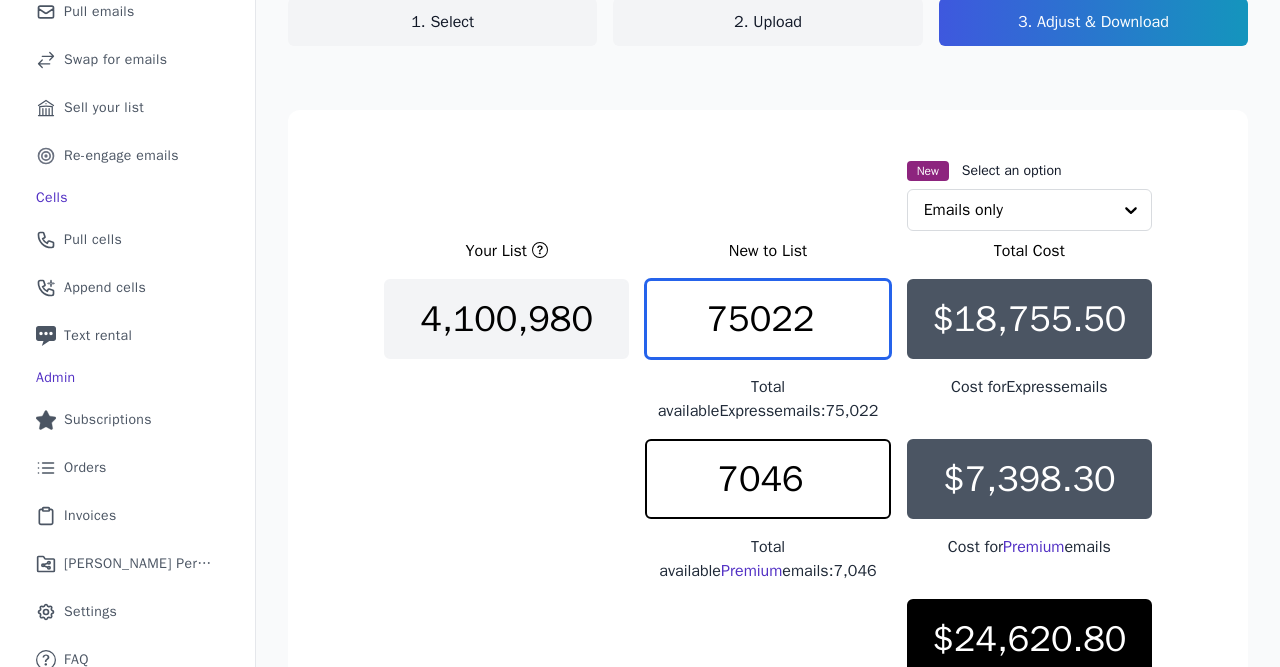 drag, startPoint x: 833, startPoint y: 319, endPoint x: 495, endPoint y: 273, distance: 341.1158 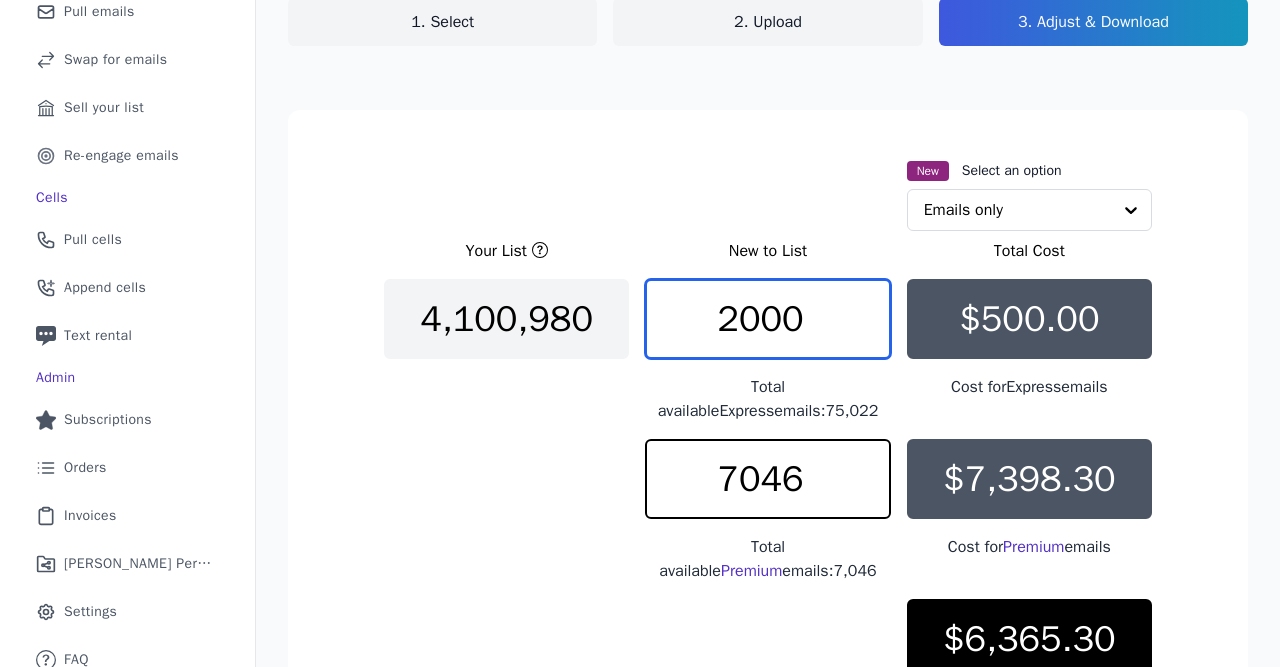 drag, startPoint x: 731, startPoint y: 323, endPoint x: 713, endPoint y: 331, distance: 19.697716 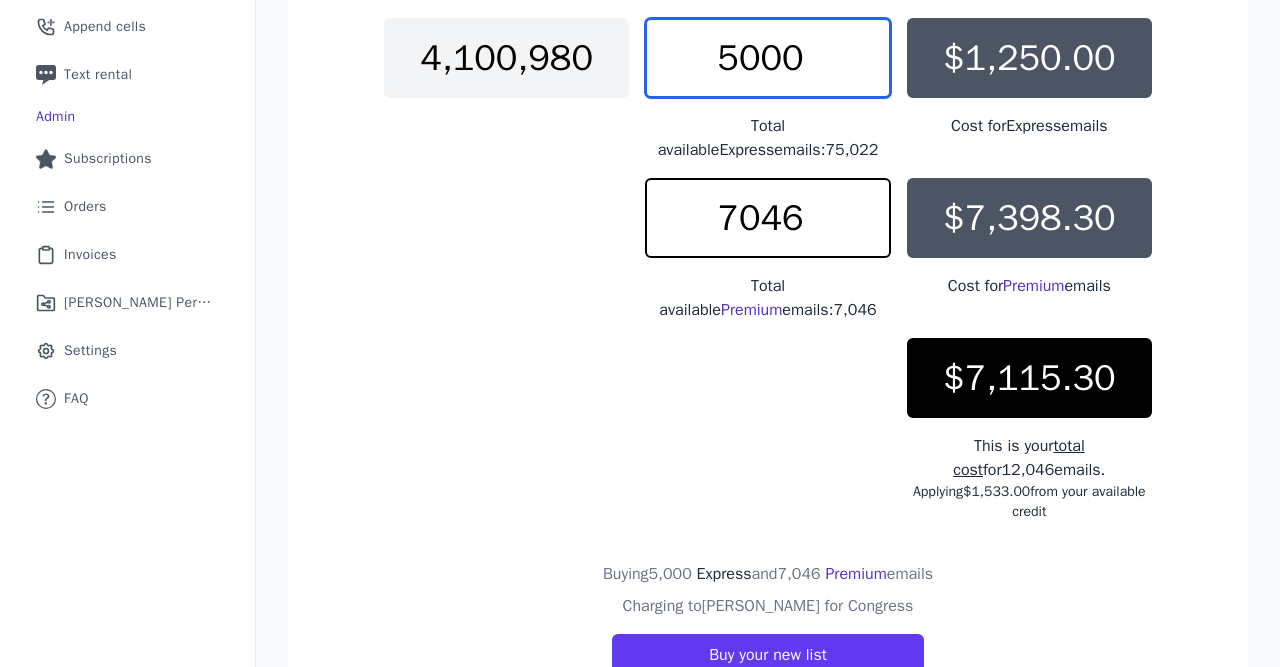 scroll, scrollTop: 339, scrollLeft: 0, axis: vertical 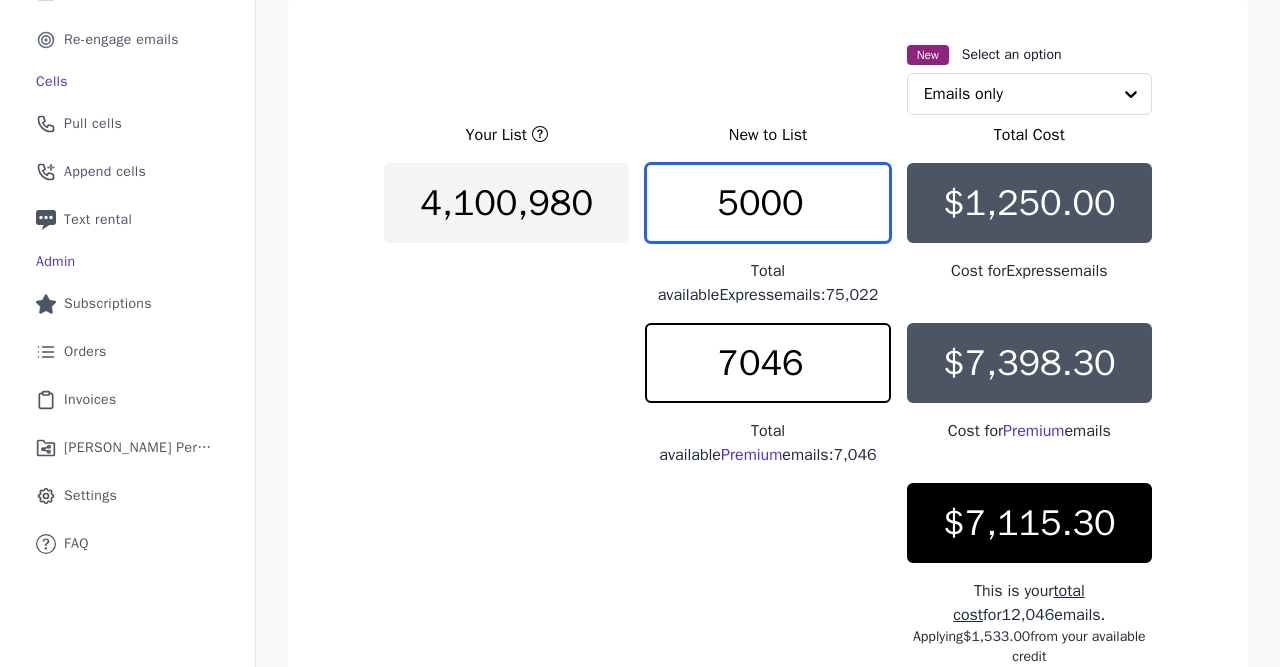 type on "5000" 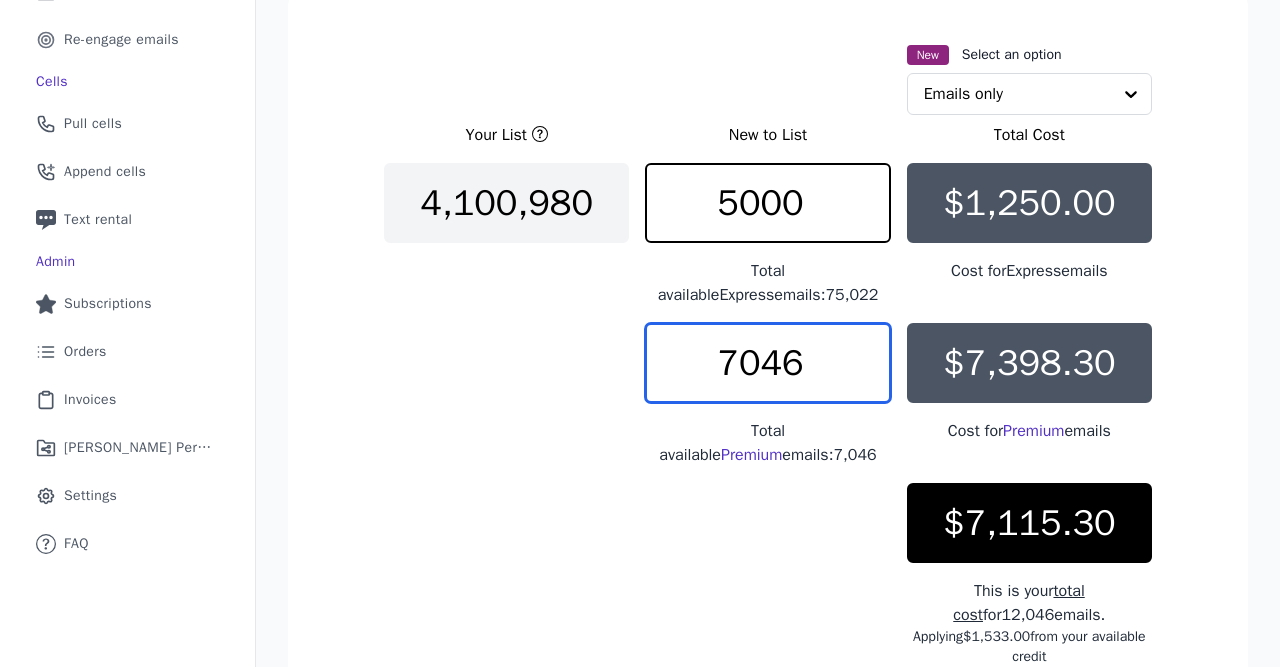 drag, startPoint x: 770, startPoint y: 362, endPoint x: 513, endPoint y: 347, distance: 257.43738 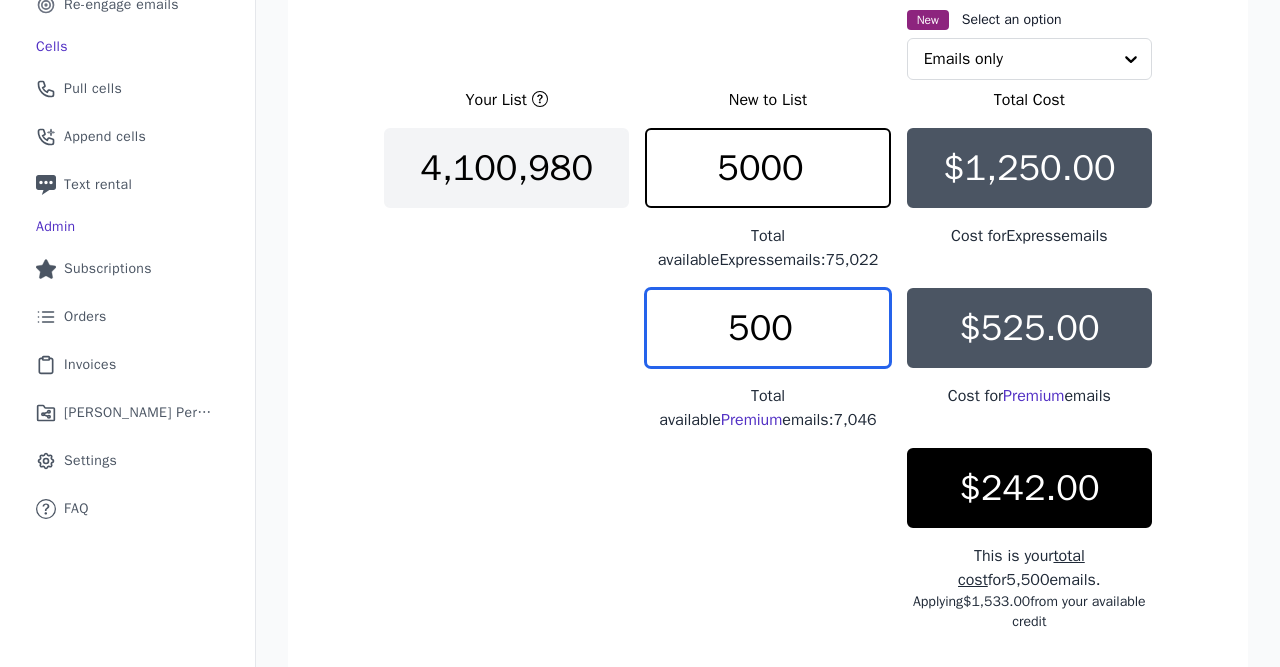 scroll, scrollTop: 339, scrollLeft: 0, axis: vertical 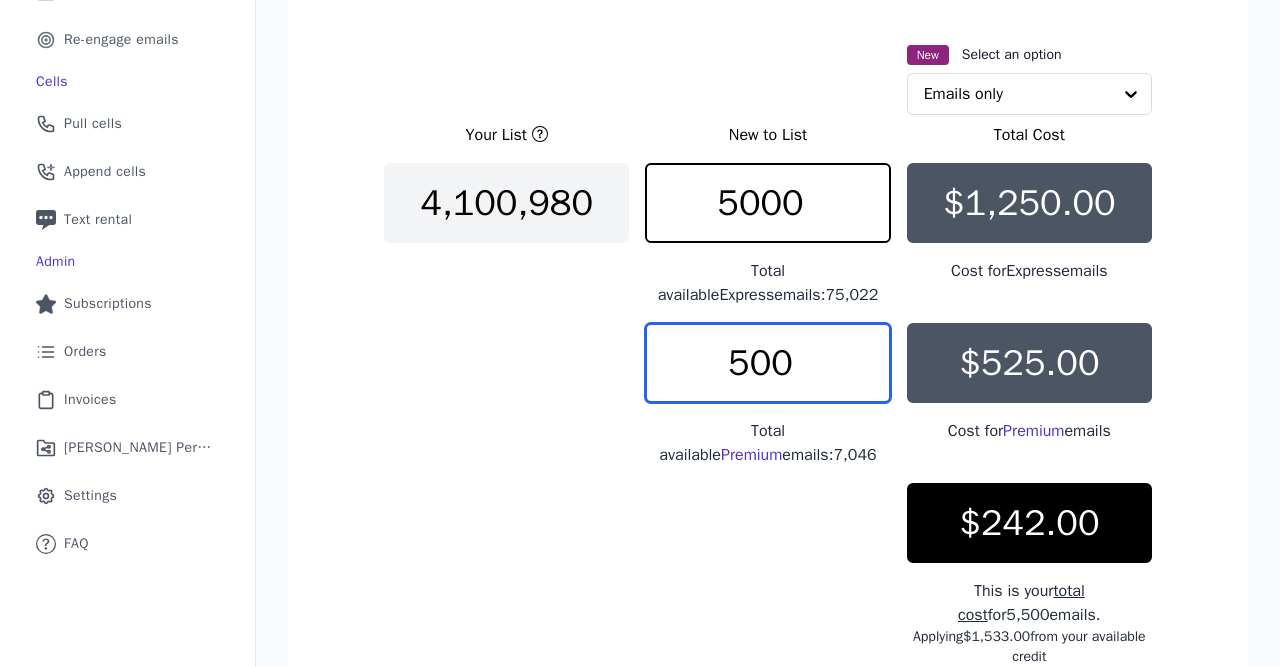 type on "500" 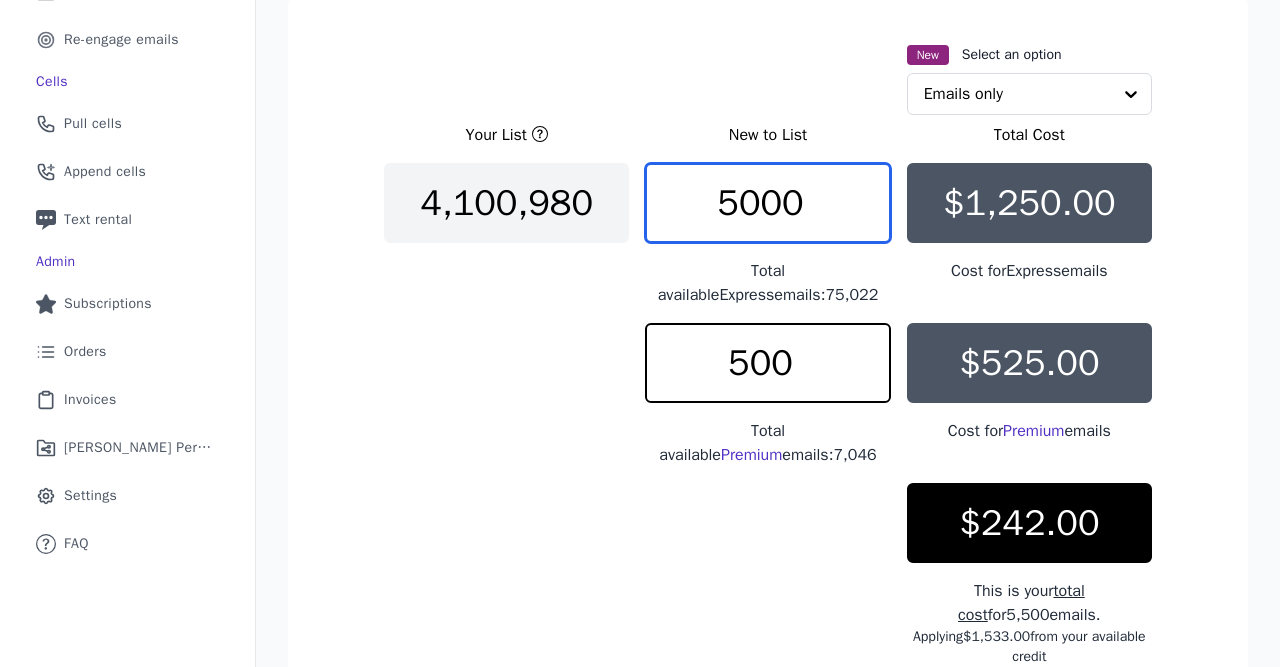 drag, startPoint x: 751, startPoint y: 205, endPoint x: 729, endPoint y: 212, distance: 23.086792 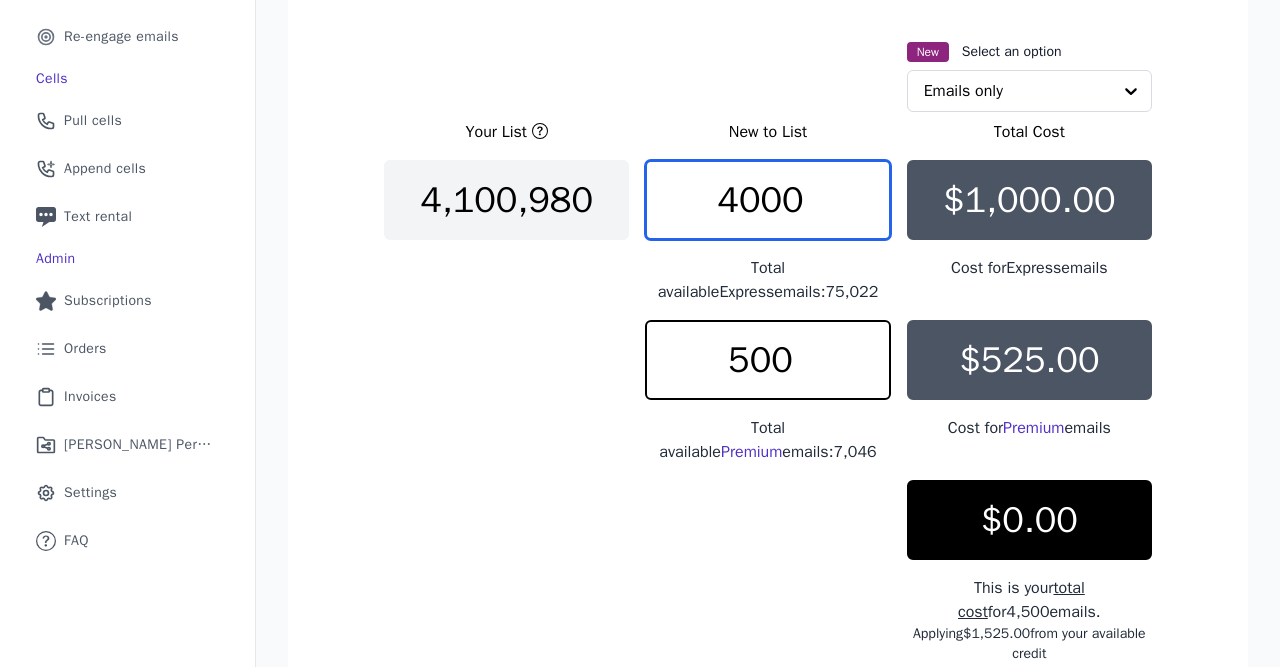 scroll, scrollTop: 339, scrollLeft: 0, axis: vertical 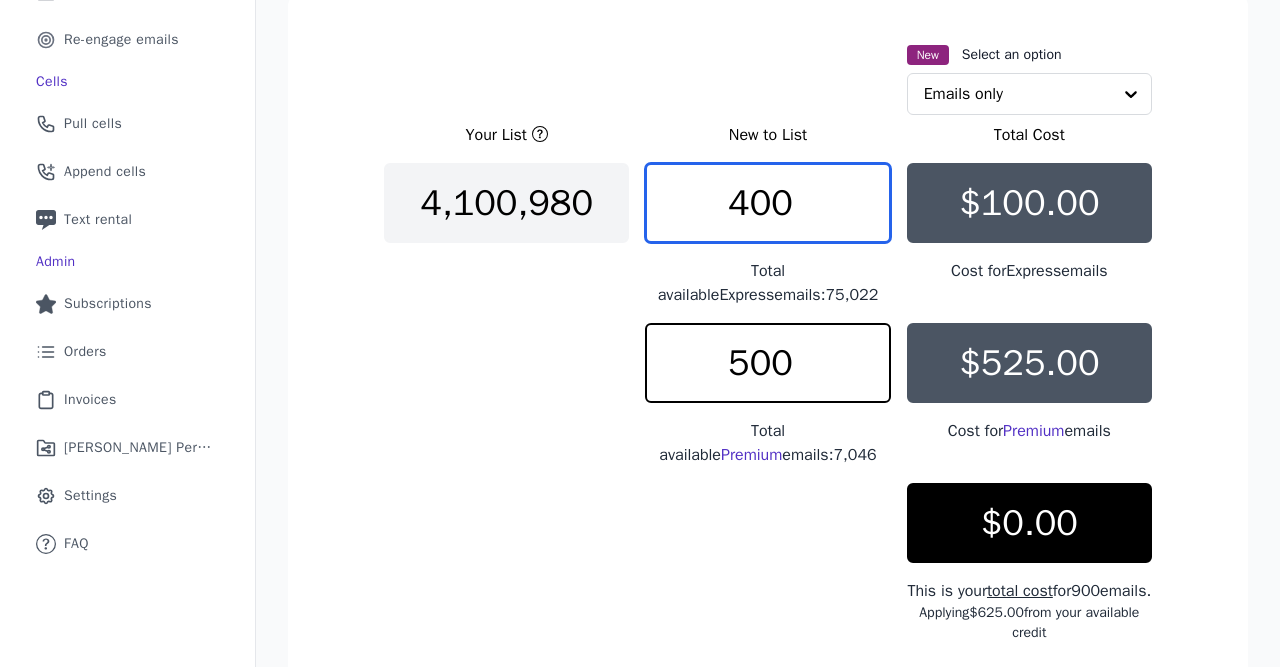 type on "4000" 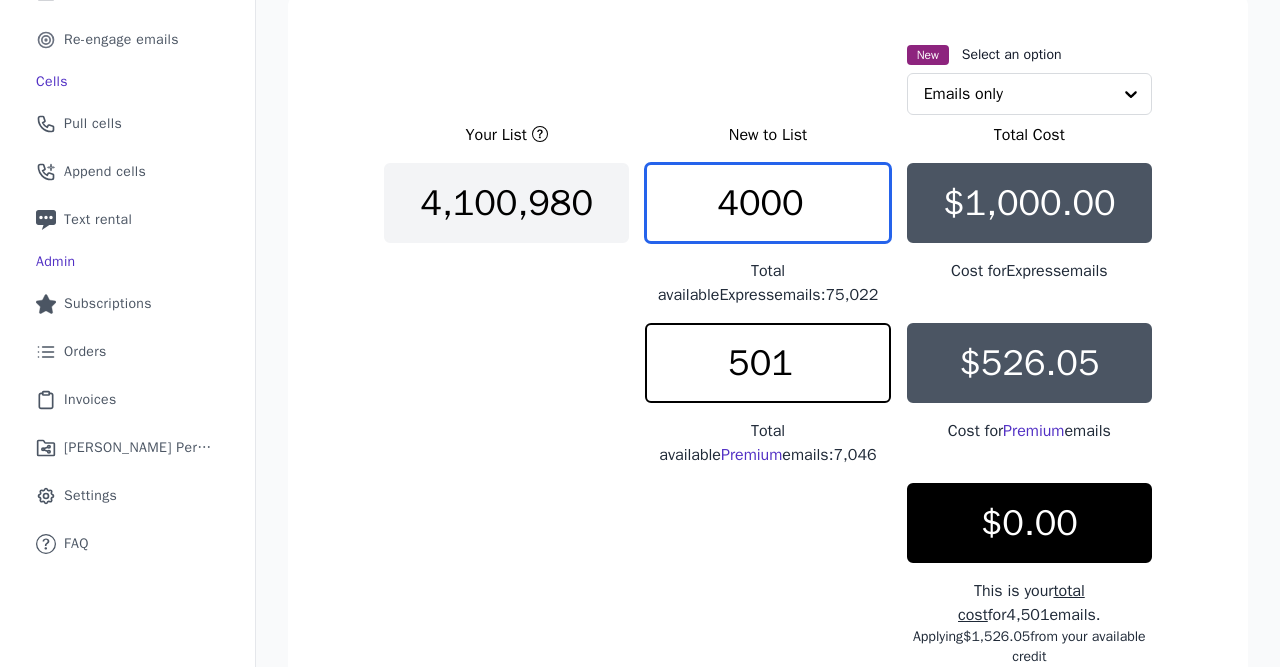 click on "501" at bounding box center [767, 363] 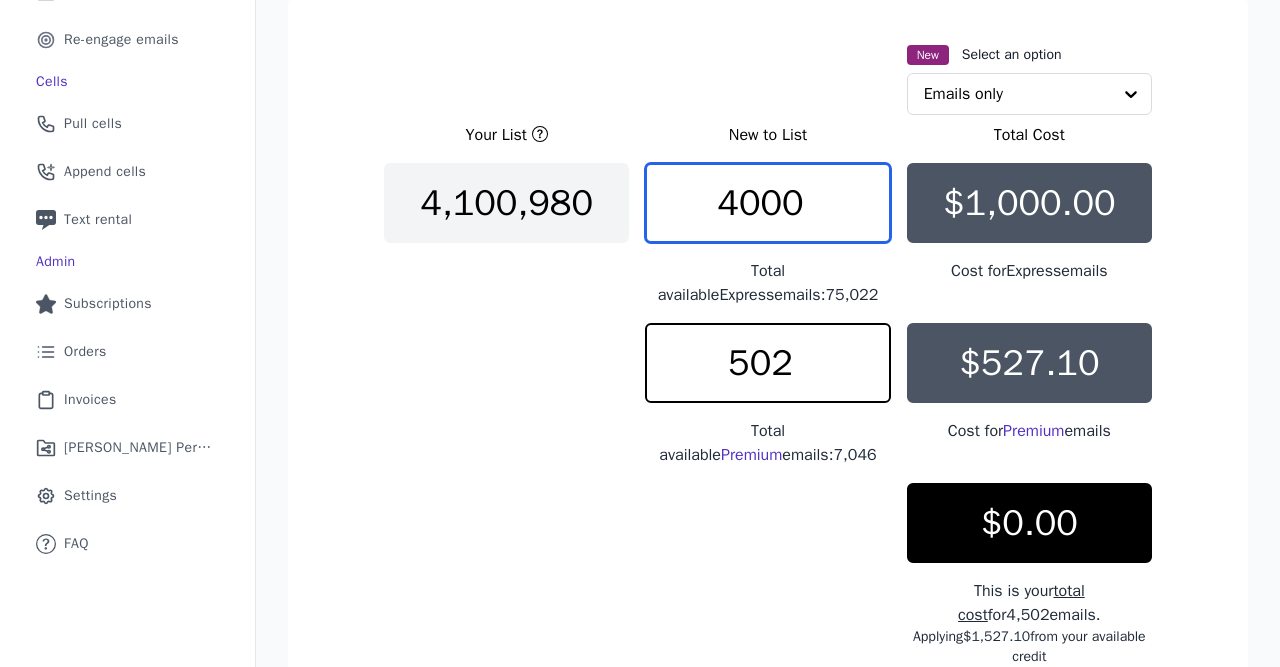 click on "502" at bounding box center [767, 363] 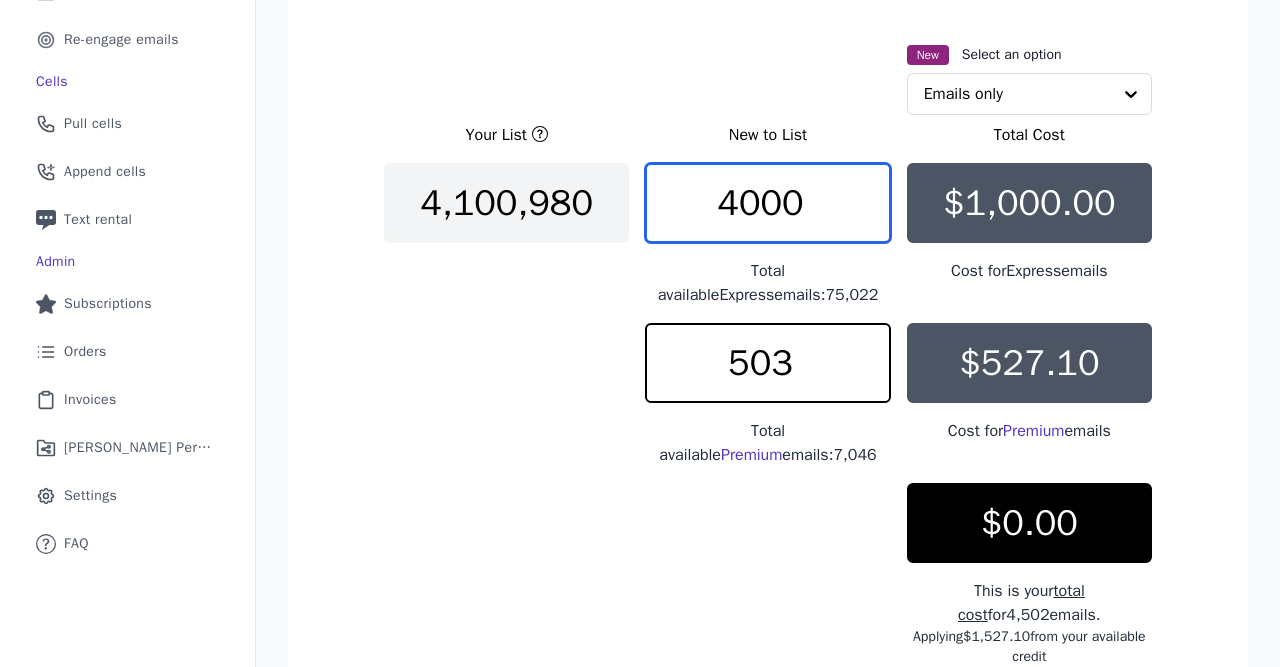 click on "503" at bounding box center (767, 363) 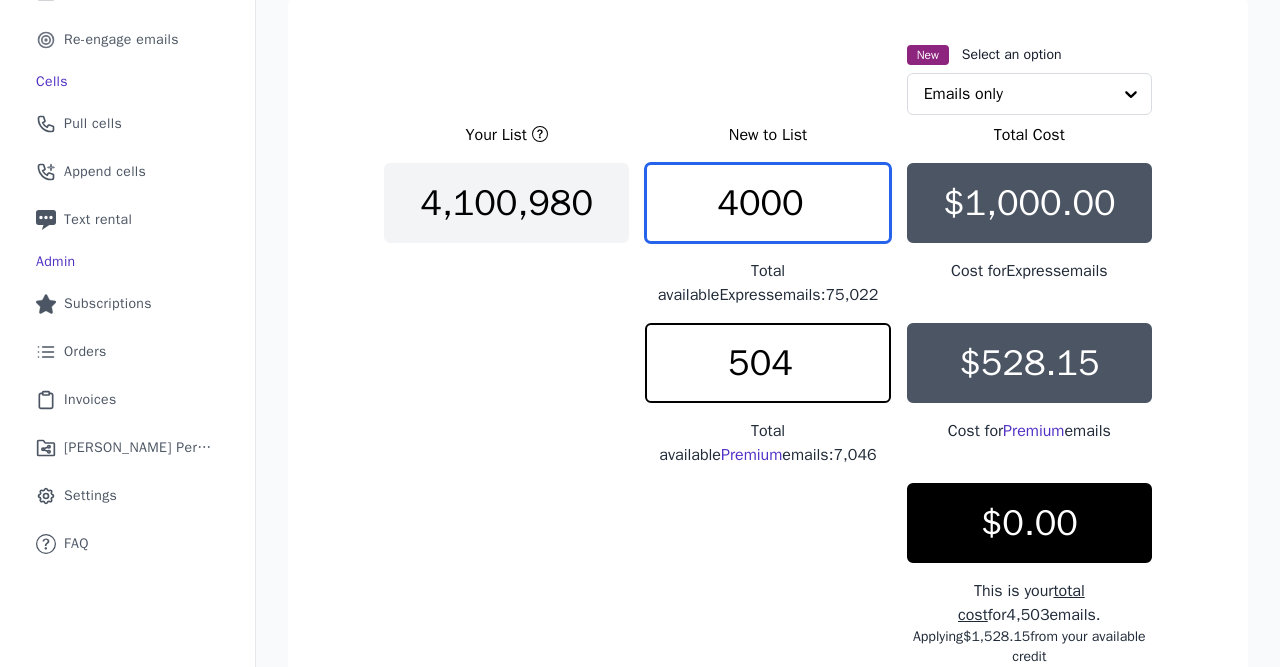 click on "504" at bounding box center (767, 363) 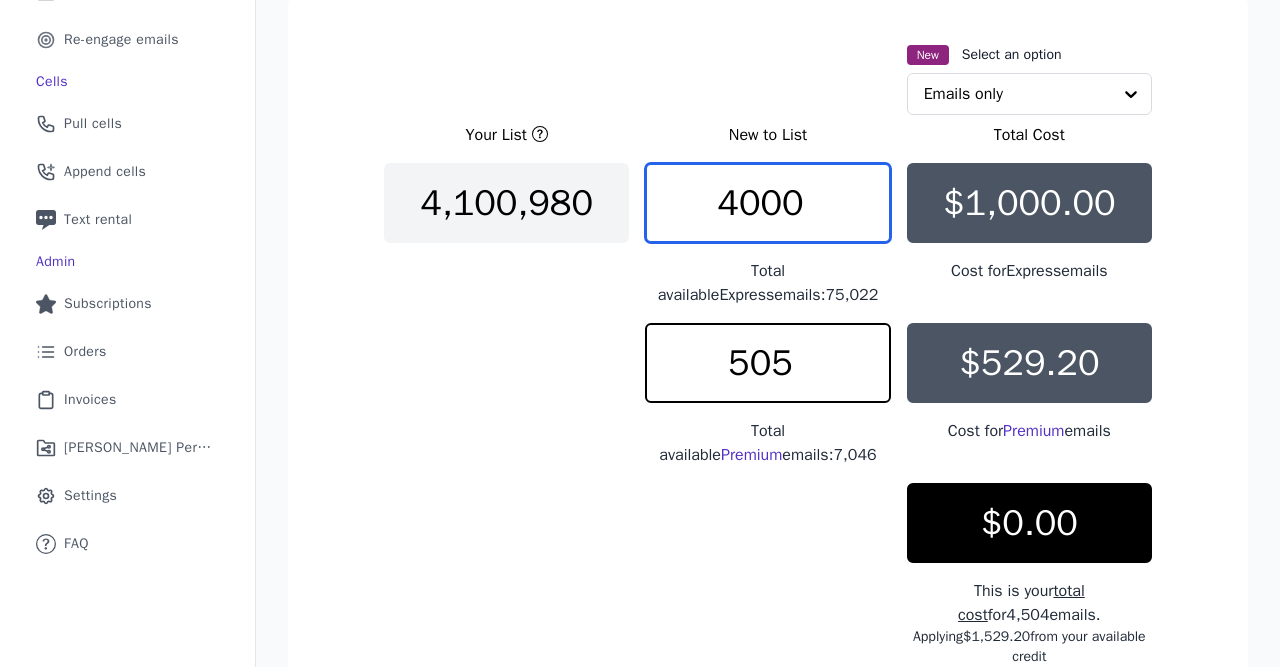 click on "505" at bounding box center [767, 363] 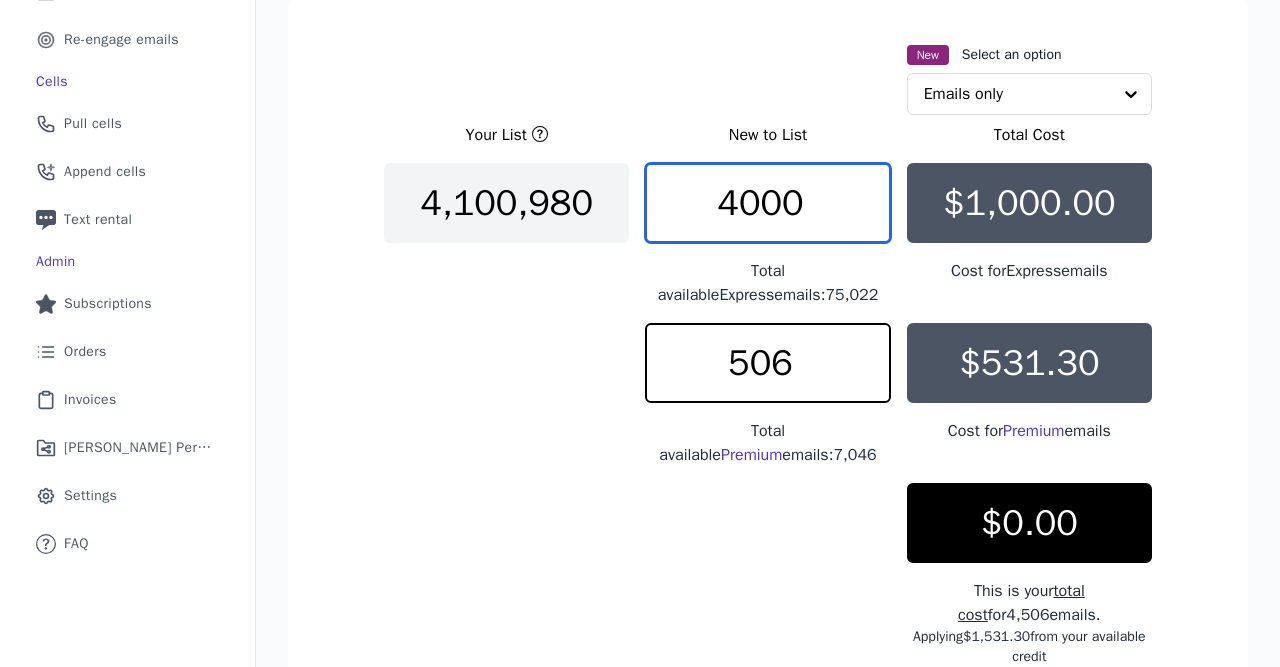 click on "506" at bounding box center [767, 363] 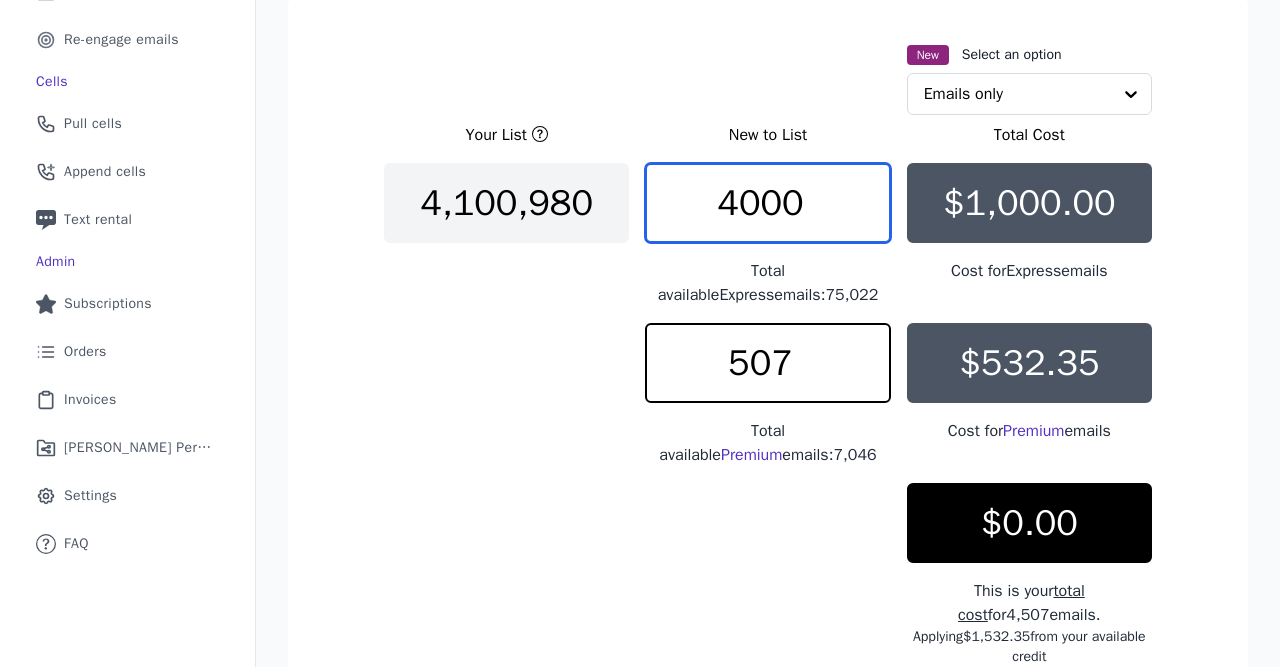 click on "507" at bounding box center [767, 363] 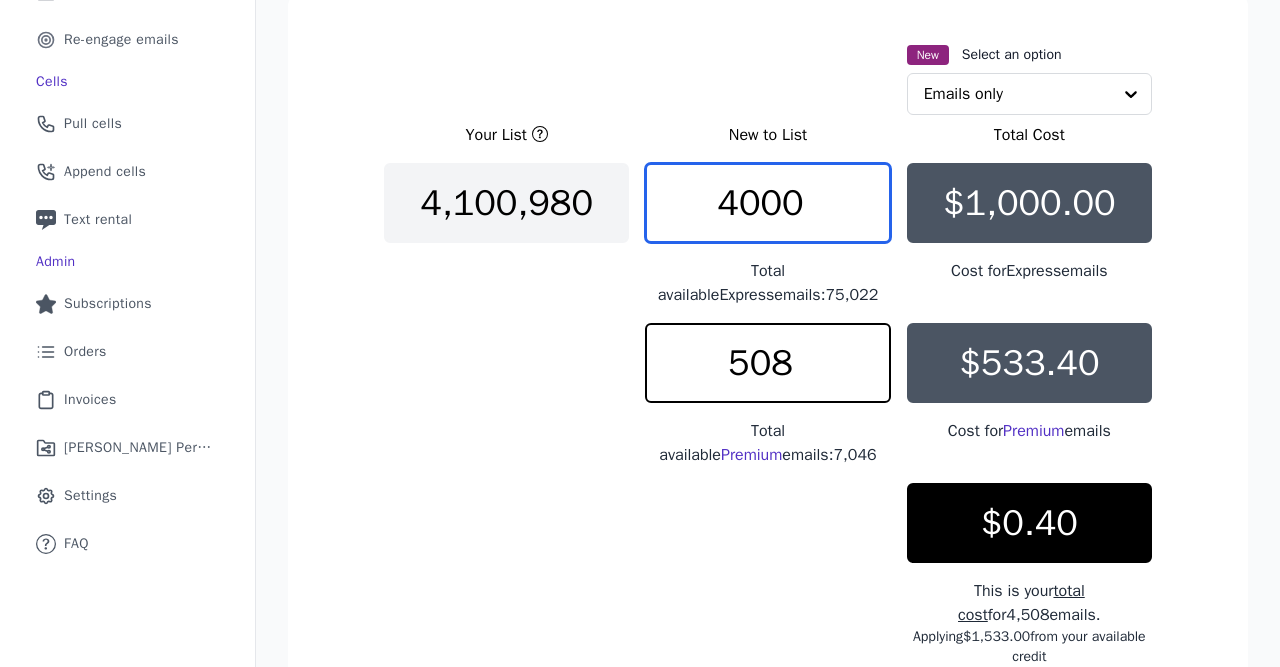 click on "508" at bounding box center (767, 363) 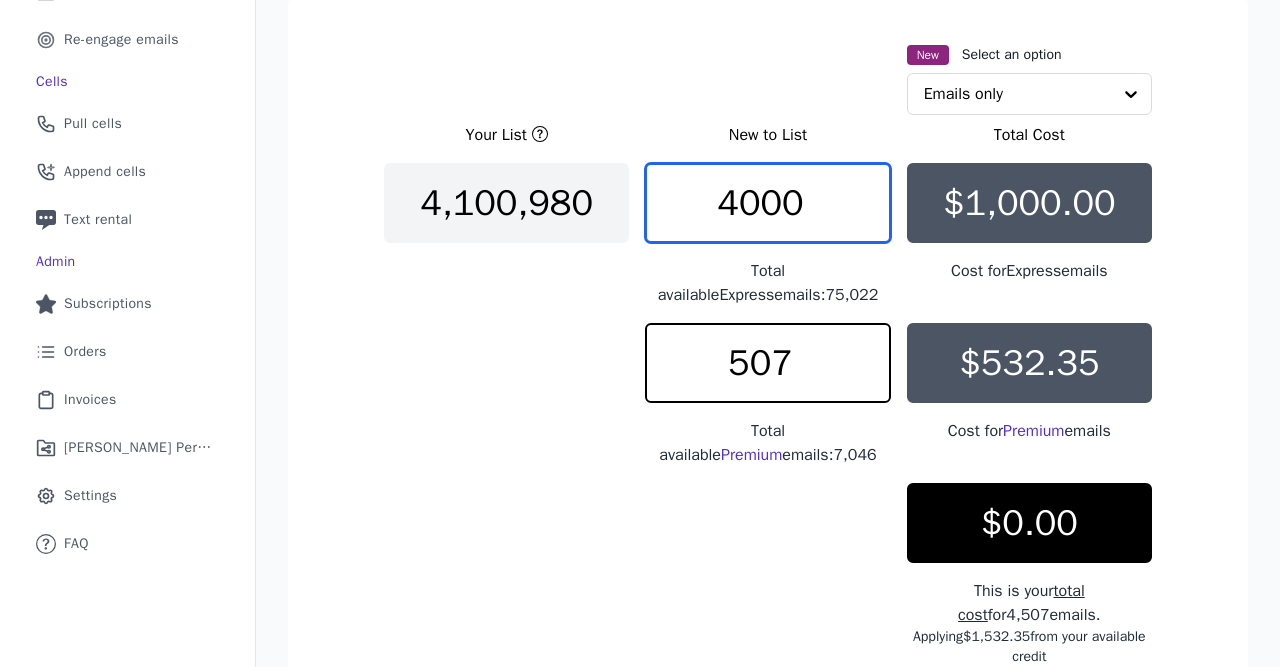 click on "507" at bounding box center (767, 363) 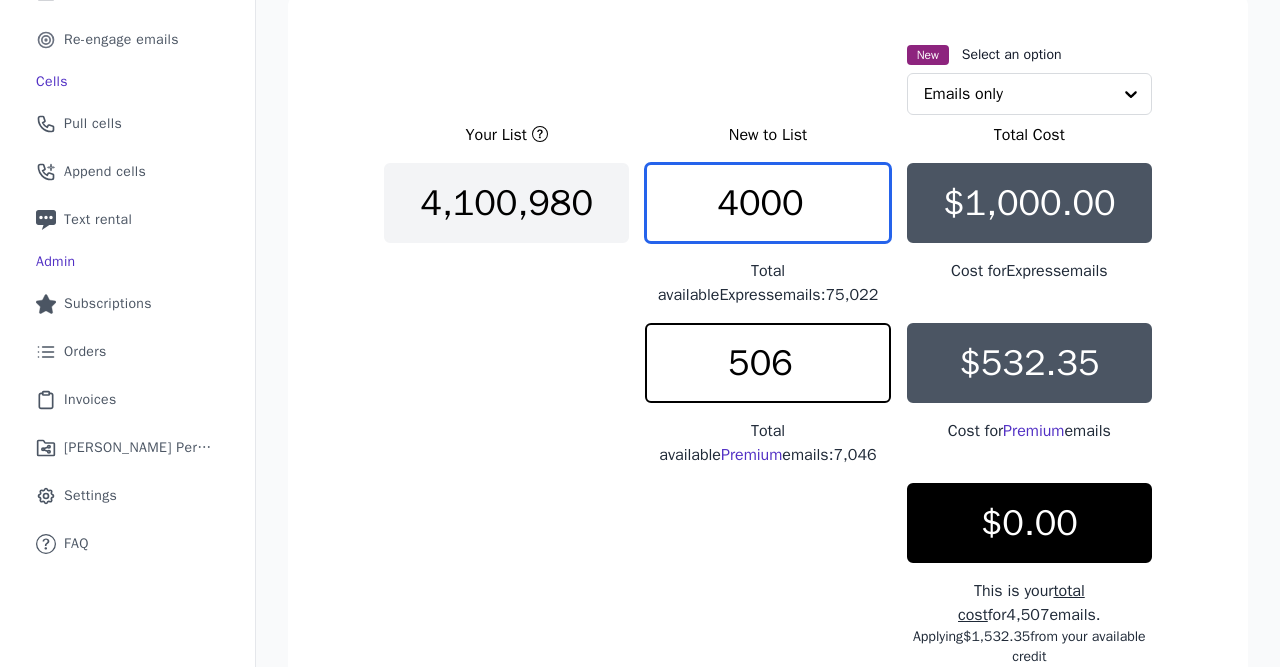 click on "506" at bounding box center [767, 363] 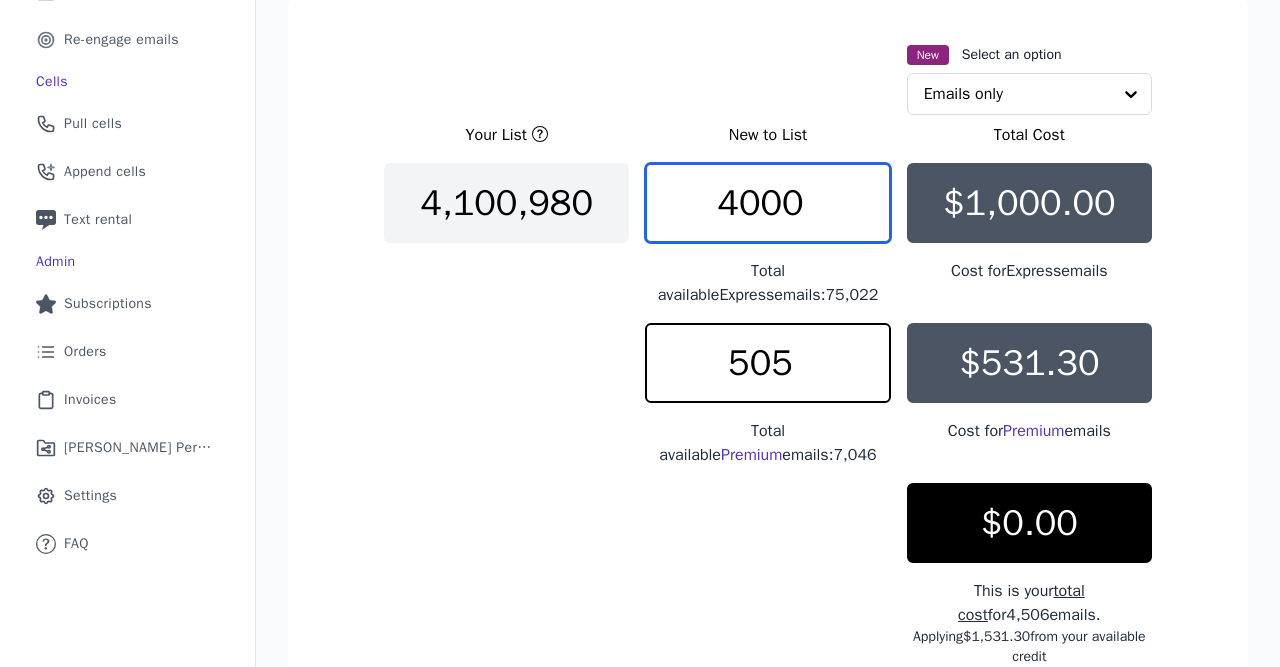 type on "505" 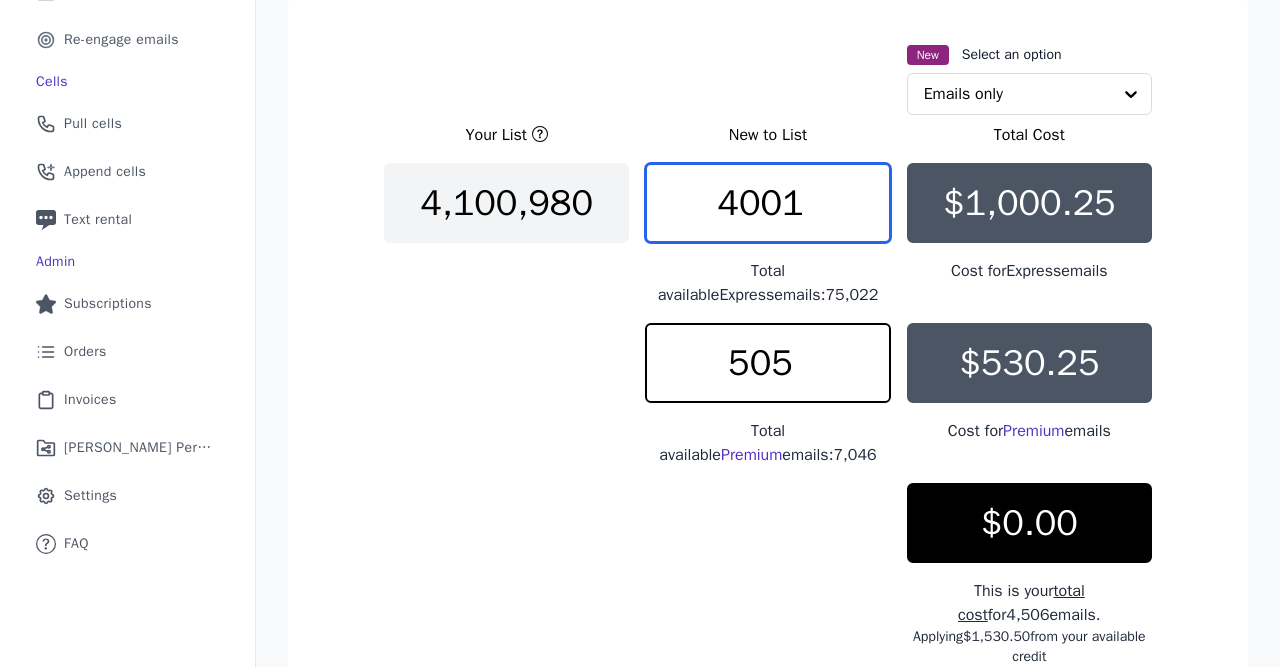 click on "4001" at bounding box center (767, 203) 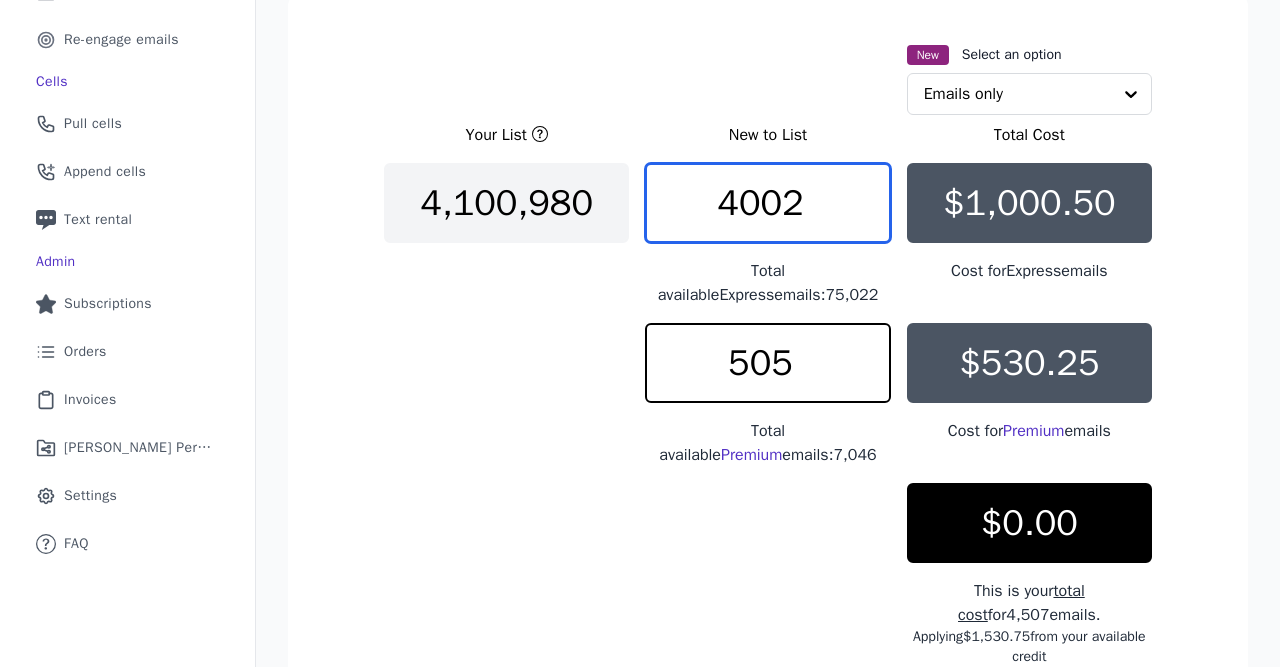 click on "4002" at bounding box center (767, 203) 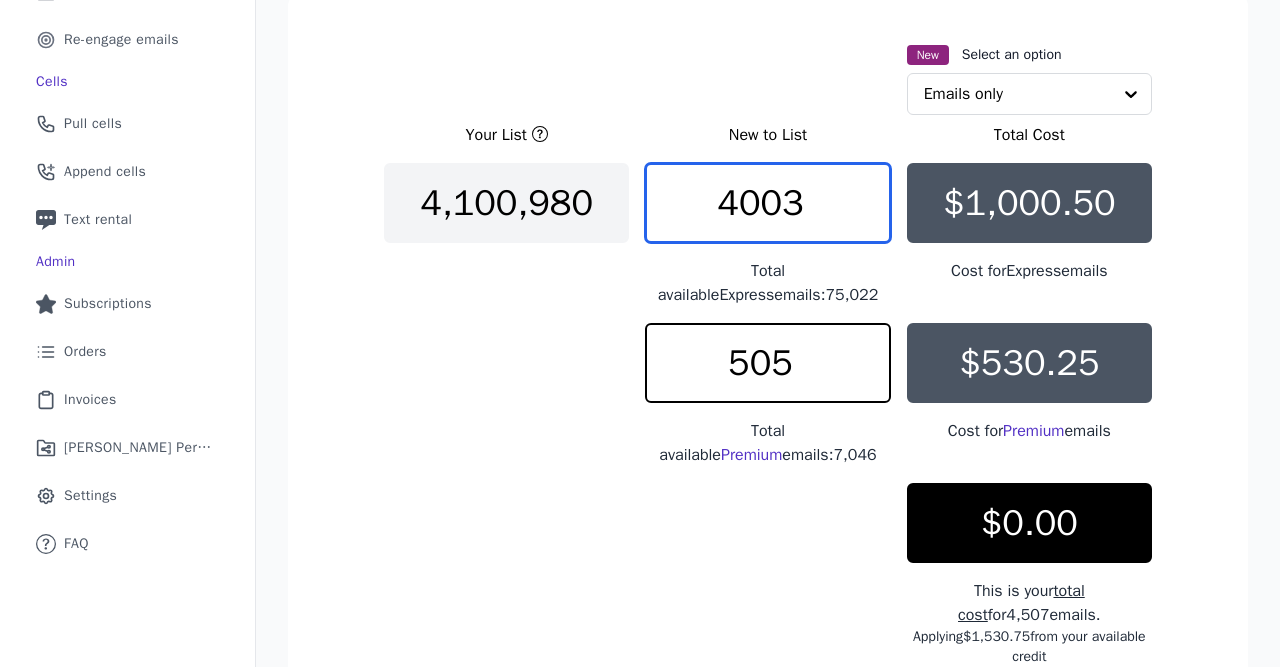 click on "4003" at bounding box center [767, 203] 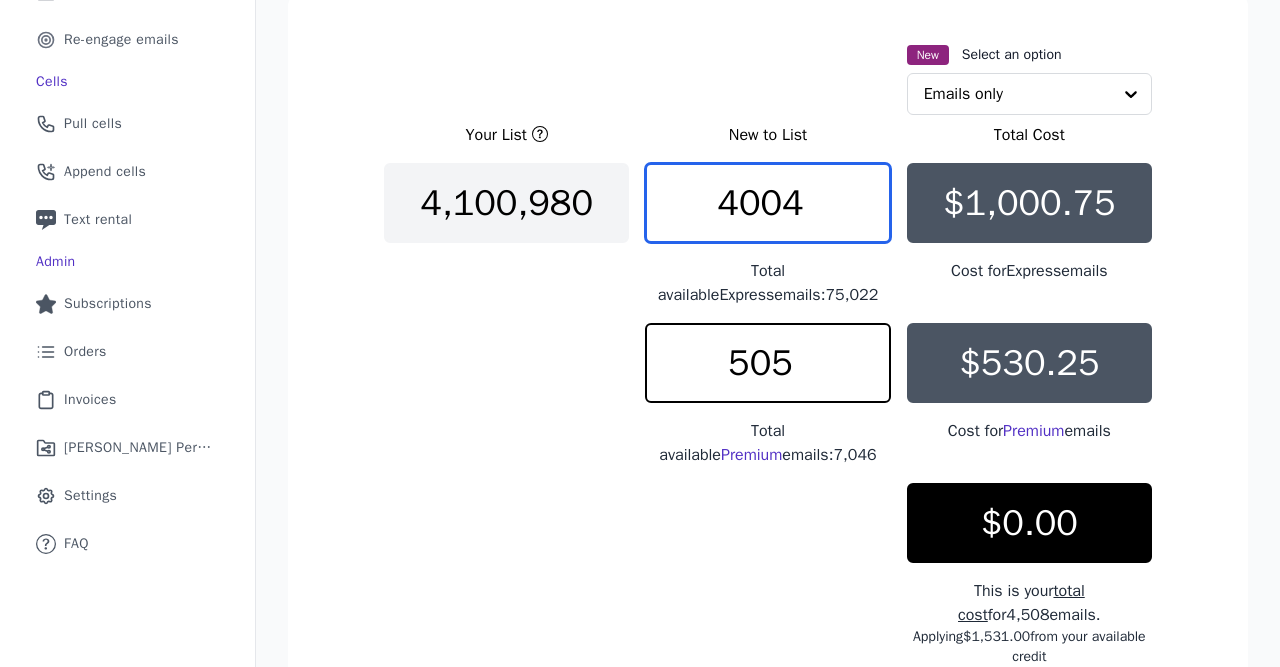 click on "4004" at bounding box center (767, 203) 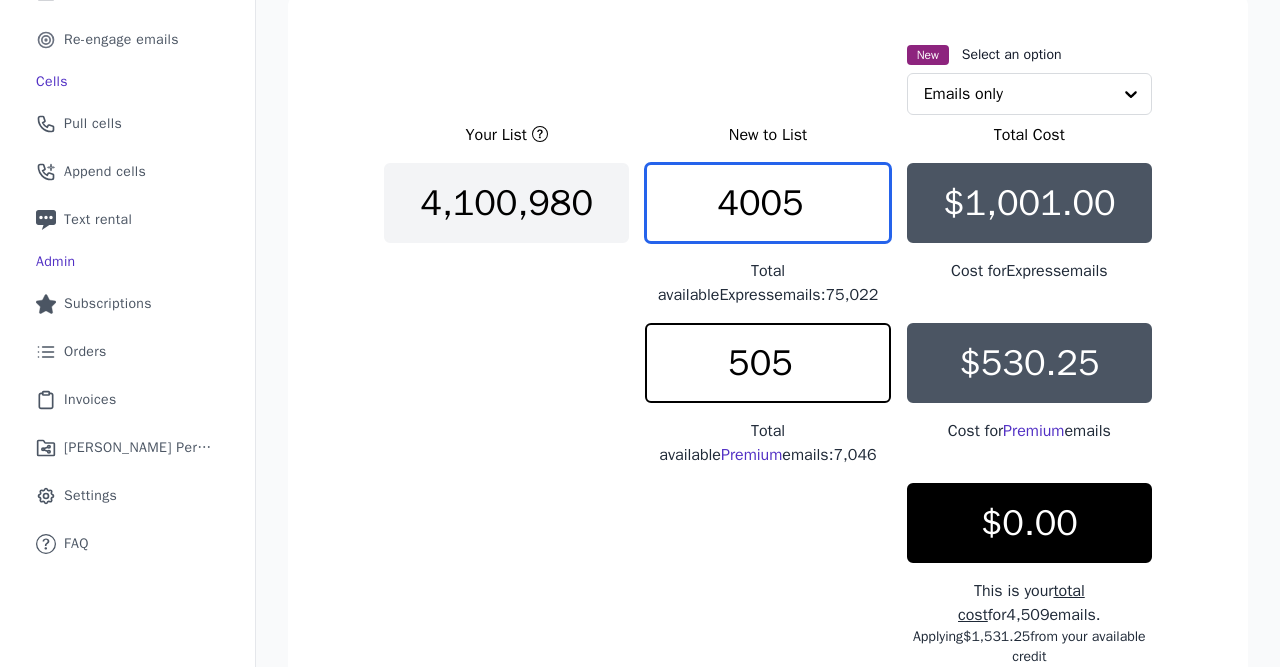 click on "4005" at bounding box center (767, 203) 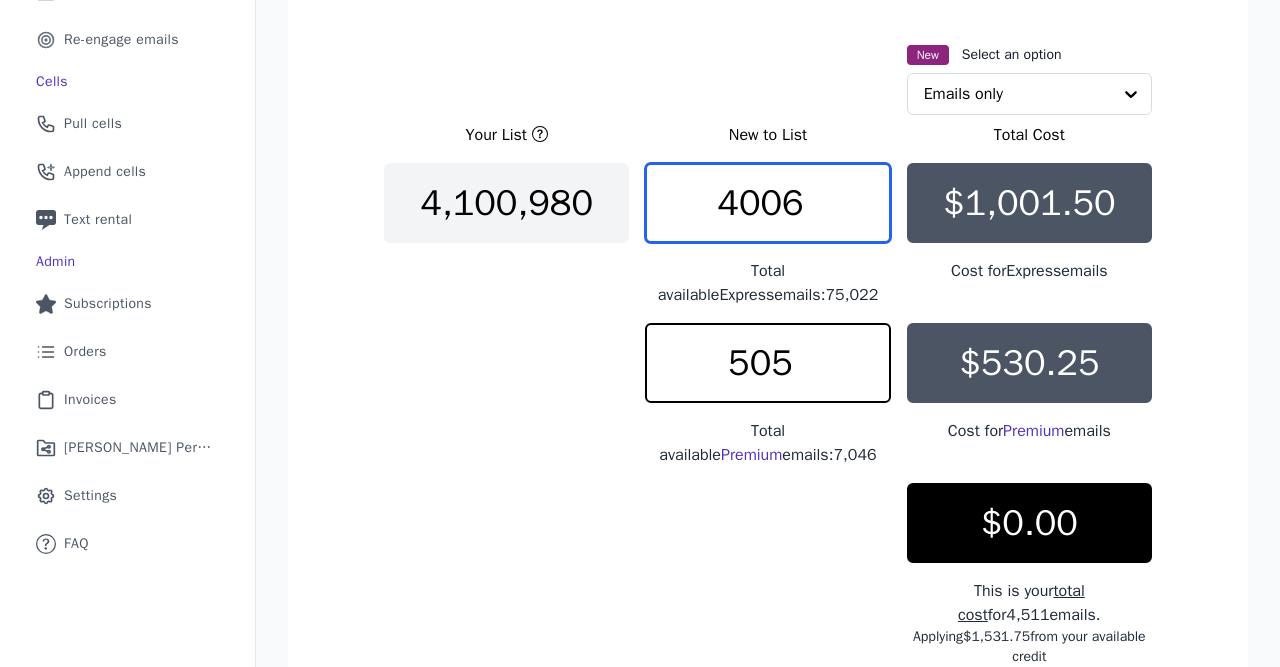 click on "4006" at bounding box center (767, 203) 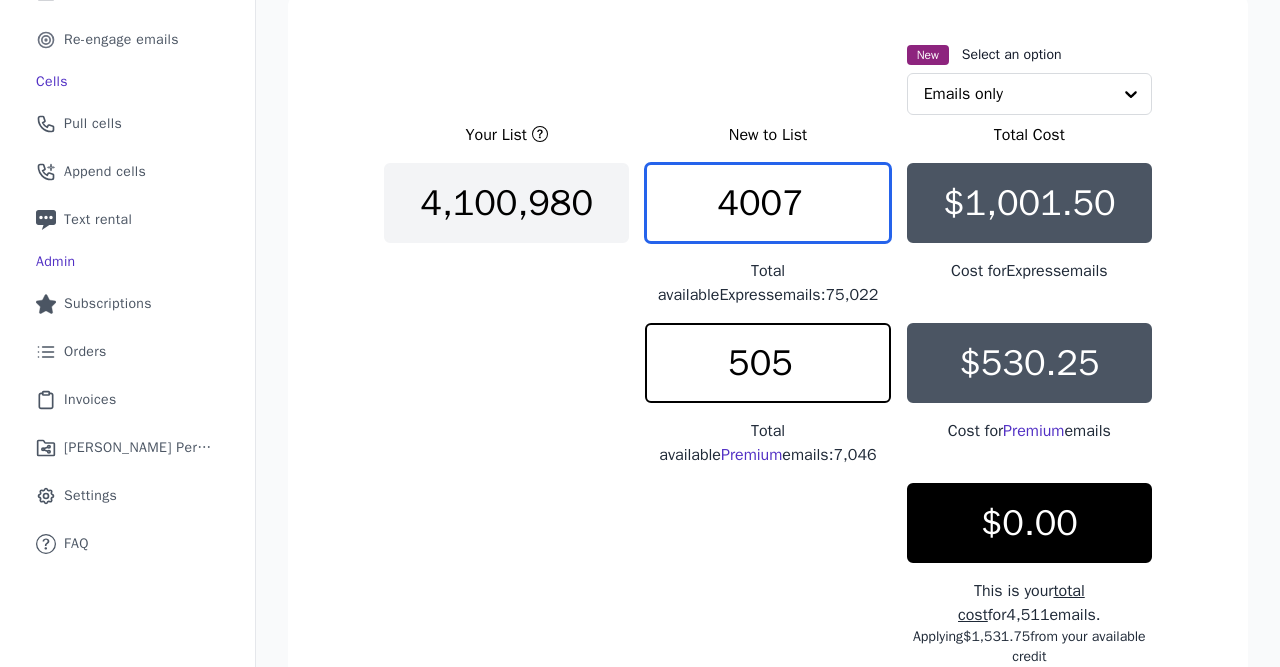 click on "4007" at bounding box center (767, 203) 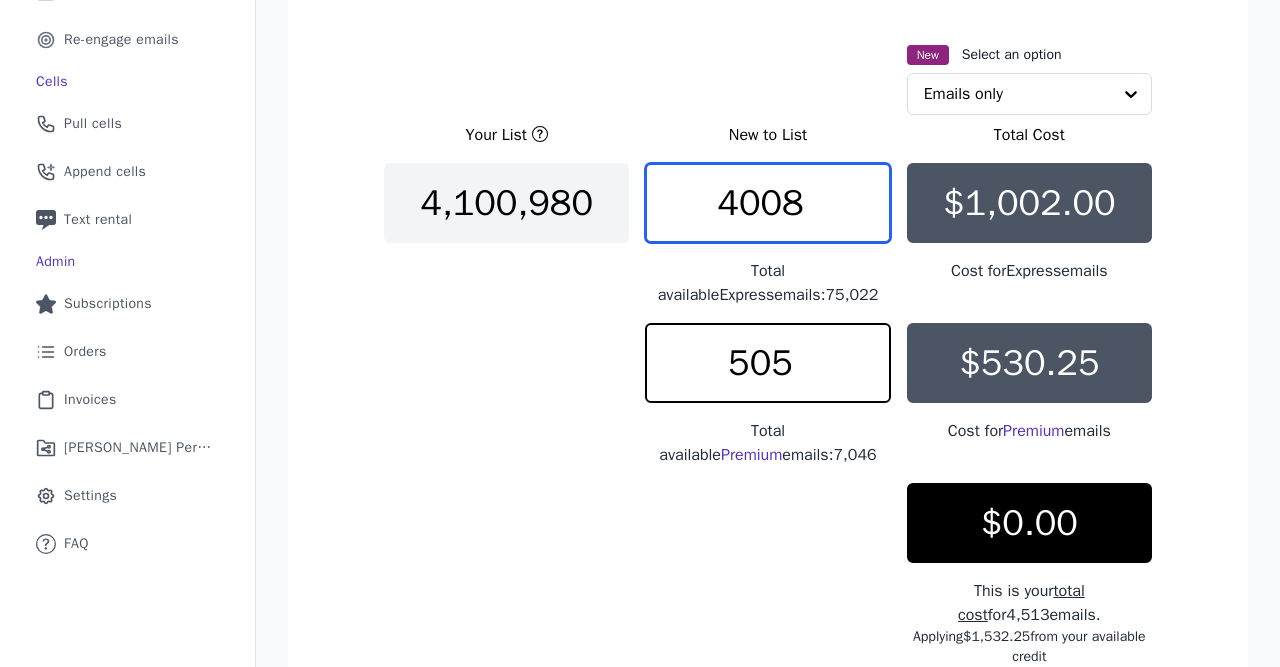 click on "4008" at bounding box center [767, 203] 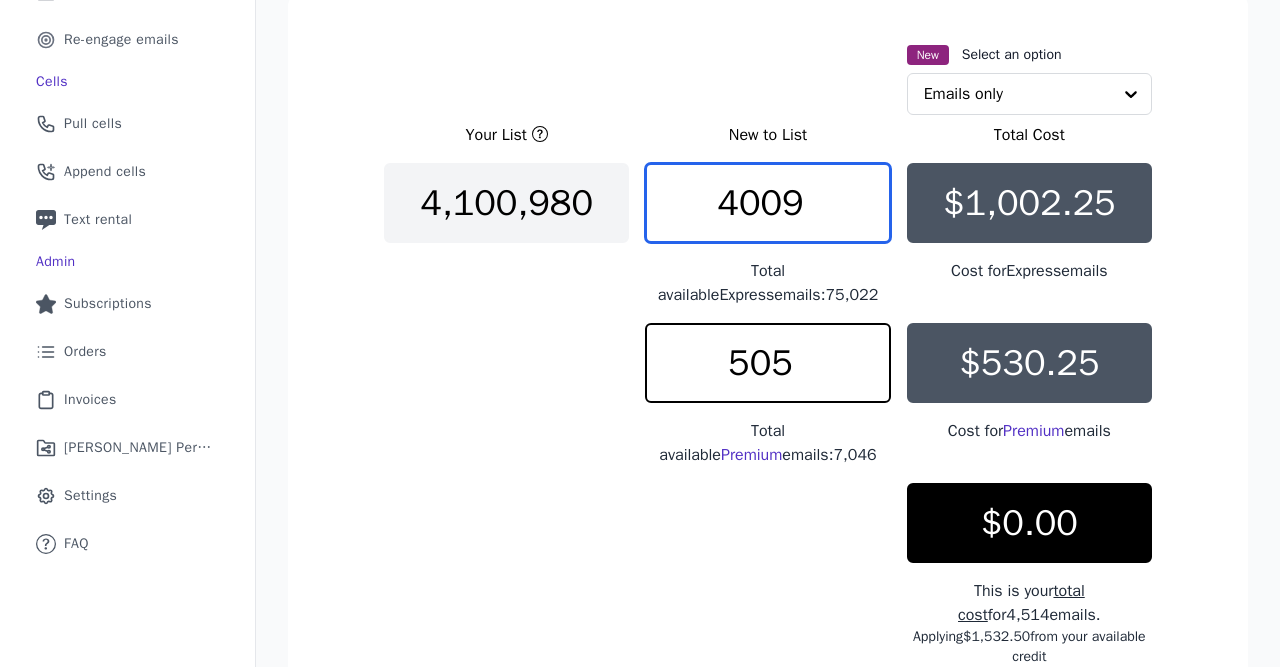 click on "4009" at bounding box center (767, 203) 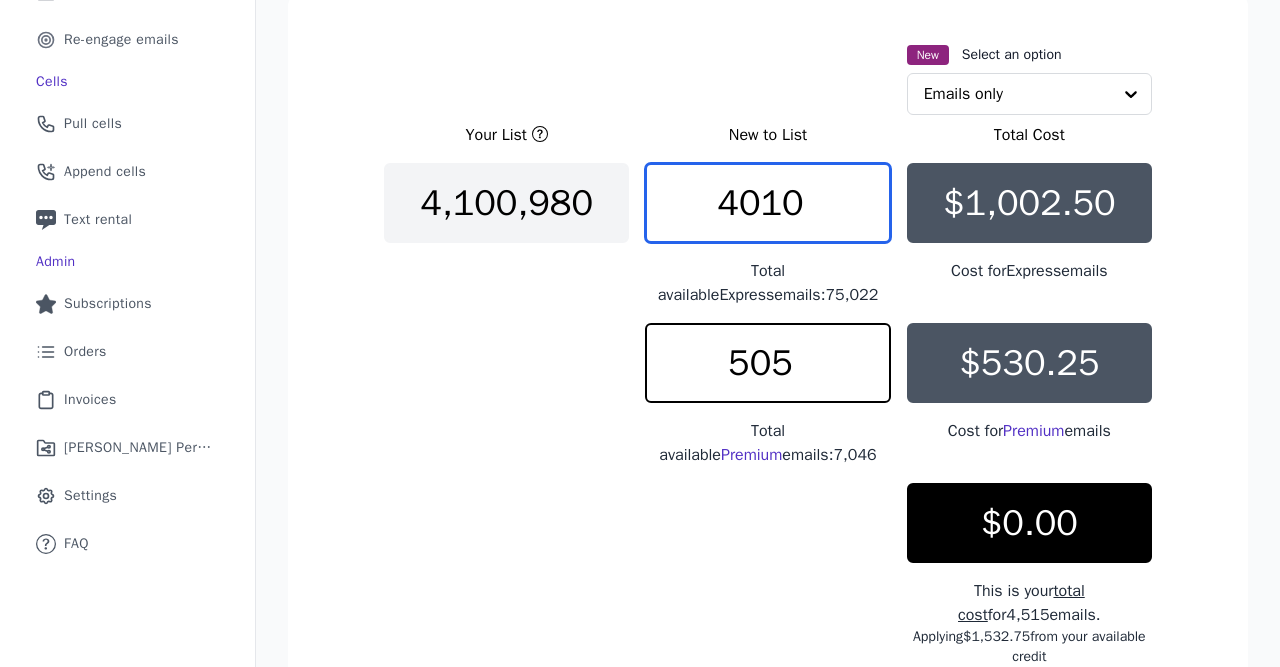 click on "4010" at bounding box center (767, 203) 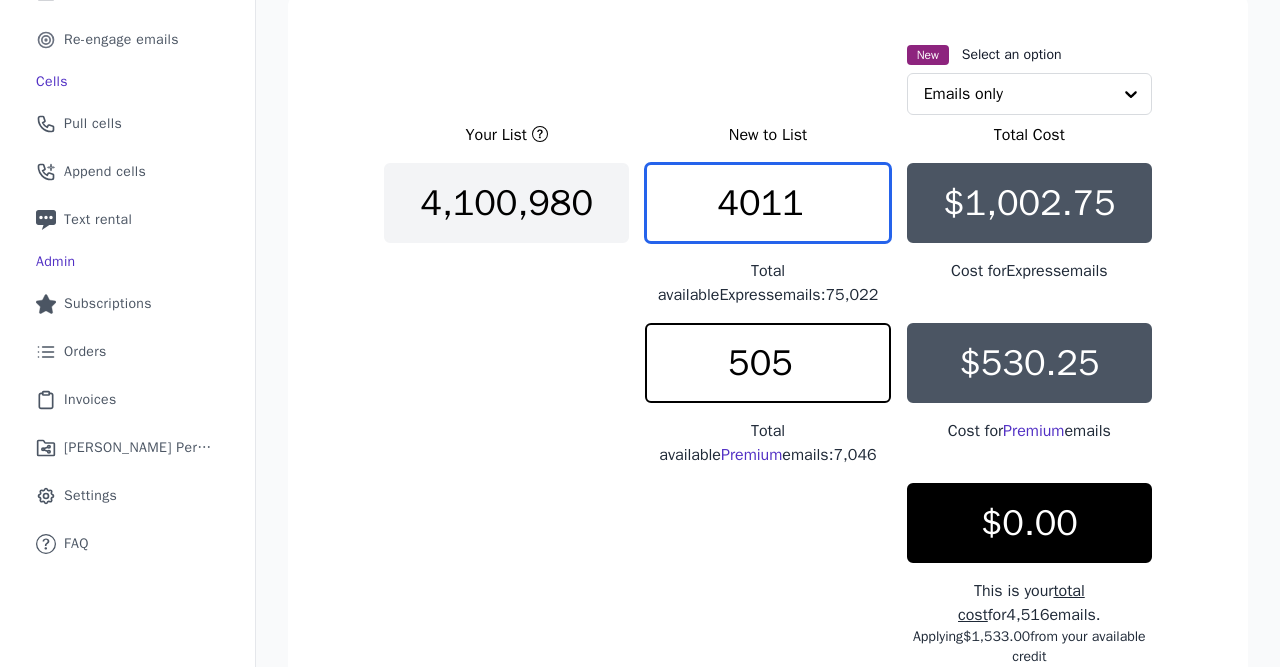 click on "4011" at bounding box center (767, 203) 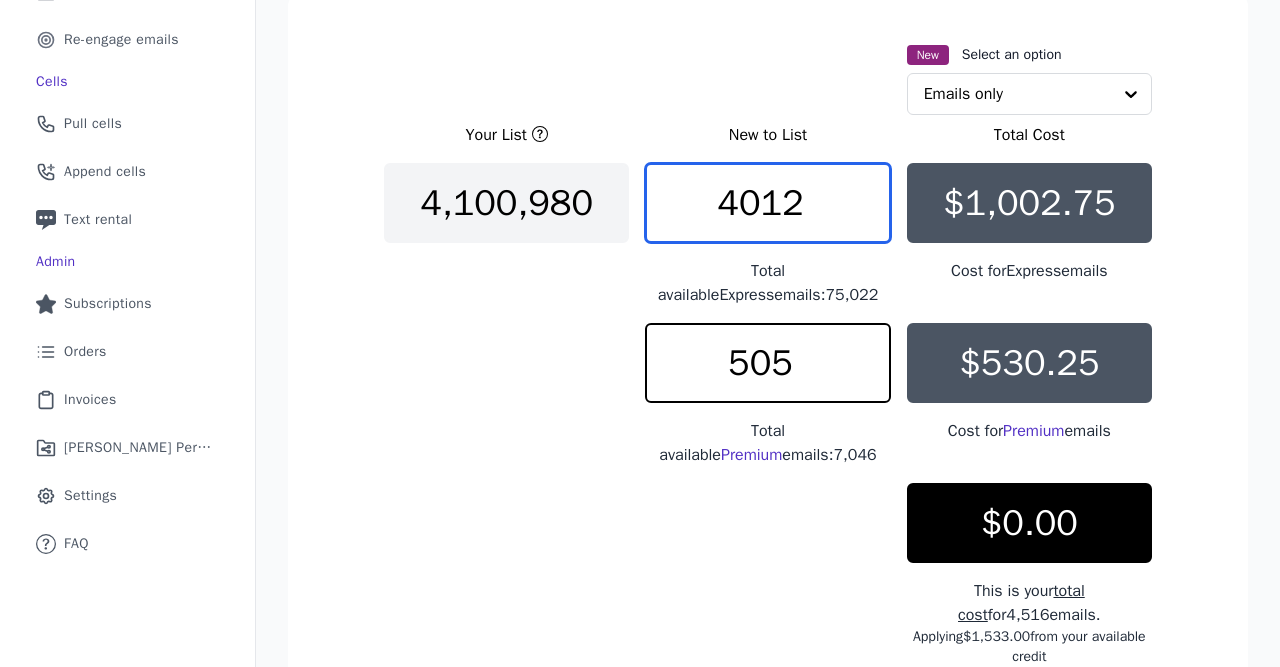 click on "4012" at bounding box center [767, 203] 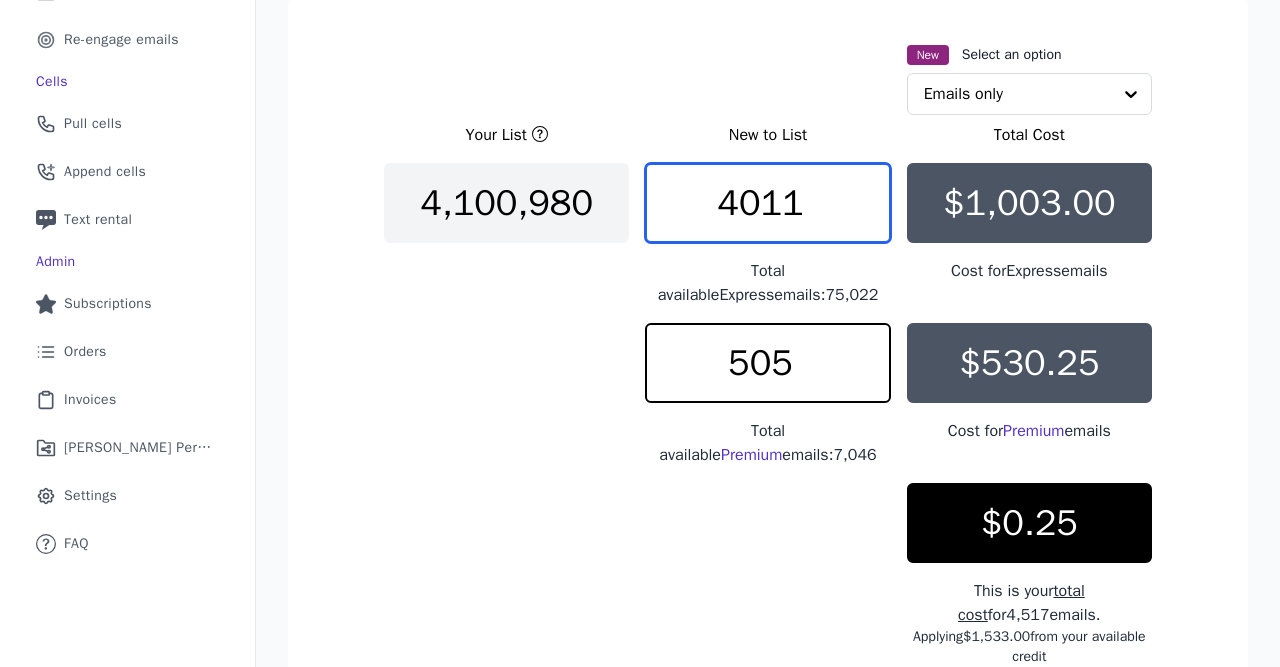 type on "4011" 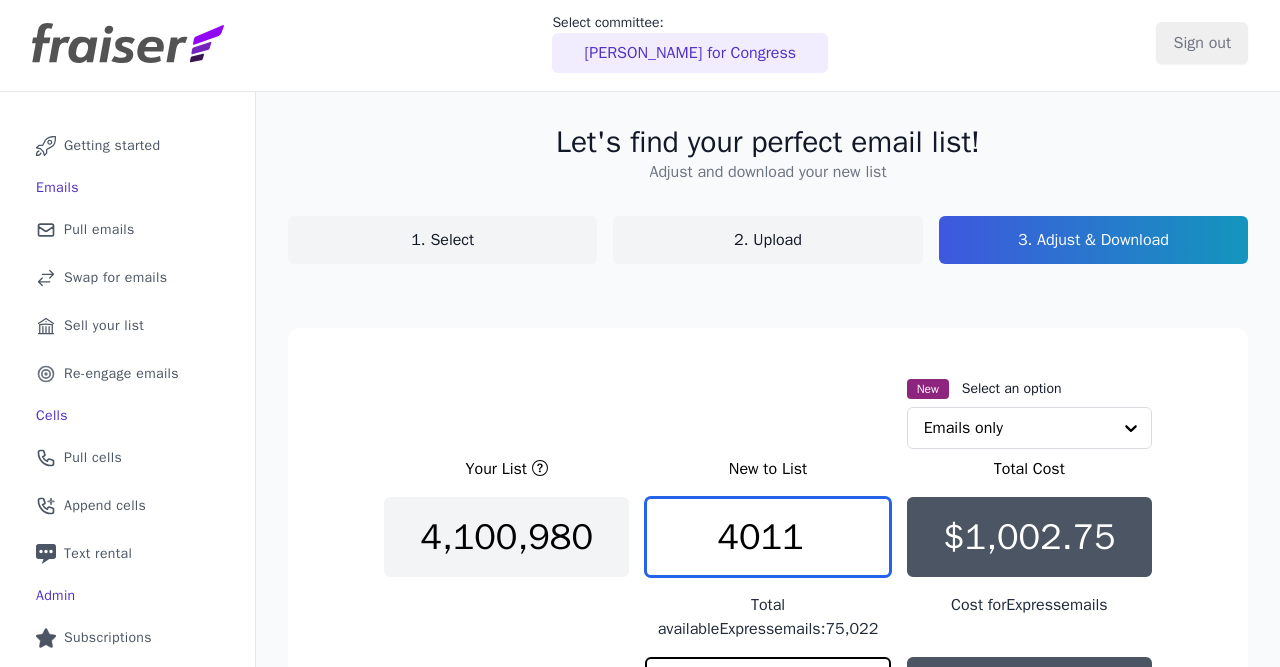 scroll, scrollTop: 0, scrollLeft: 0, axis: both 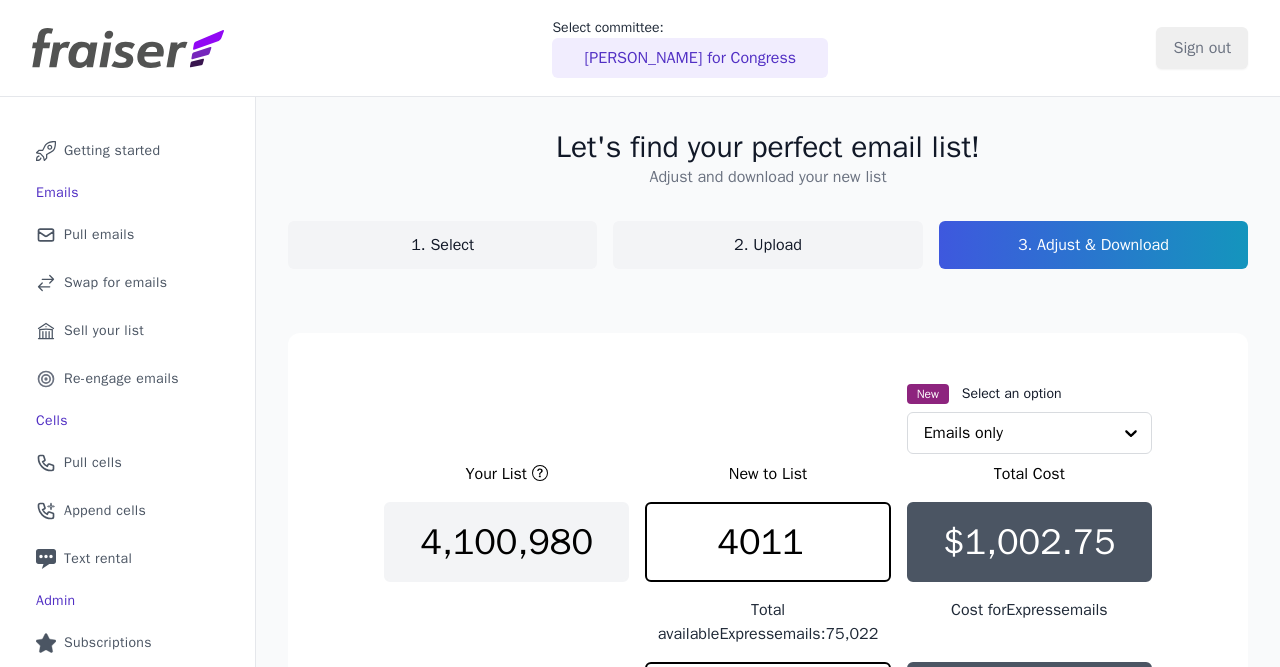 click on "1. Select" at bounding box center [442, 245] 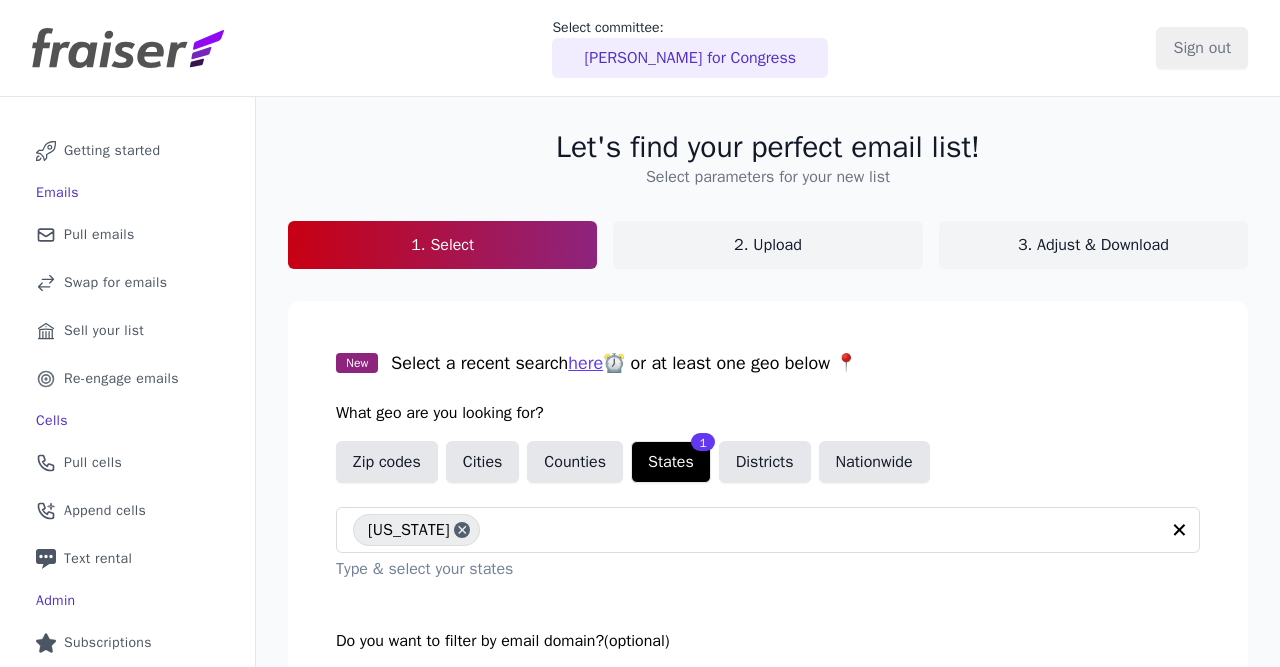 scroll, scrollTop: 237, scrollLeft: 0, axis: vertical 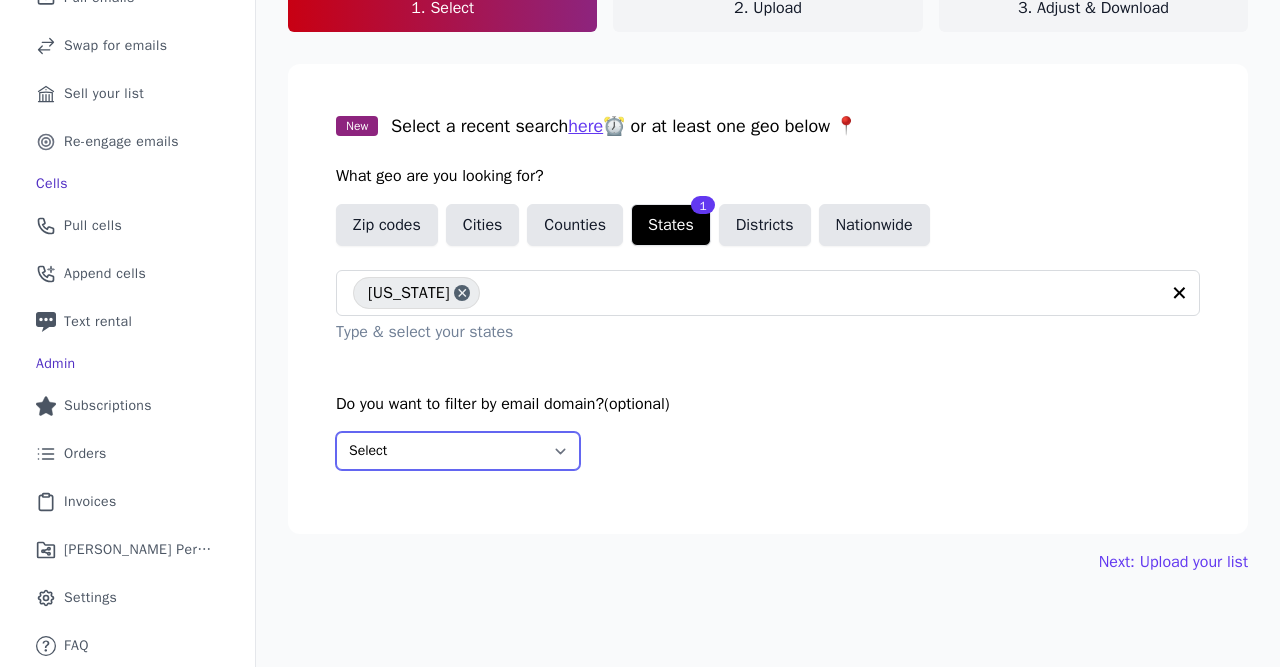 click on "Select Include only these domains Include none of these domains" at bounding box center (458, 451) 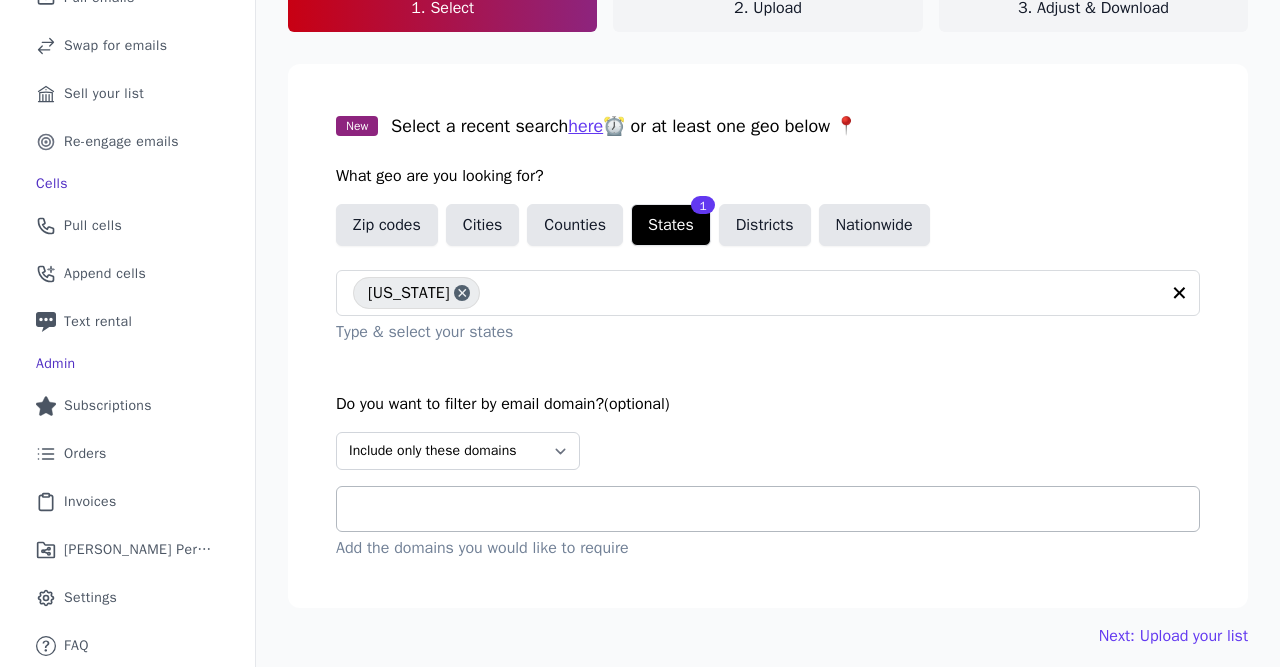click at bounding box center (776, 509) 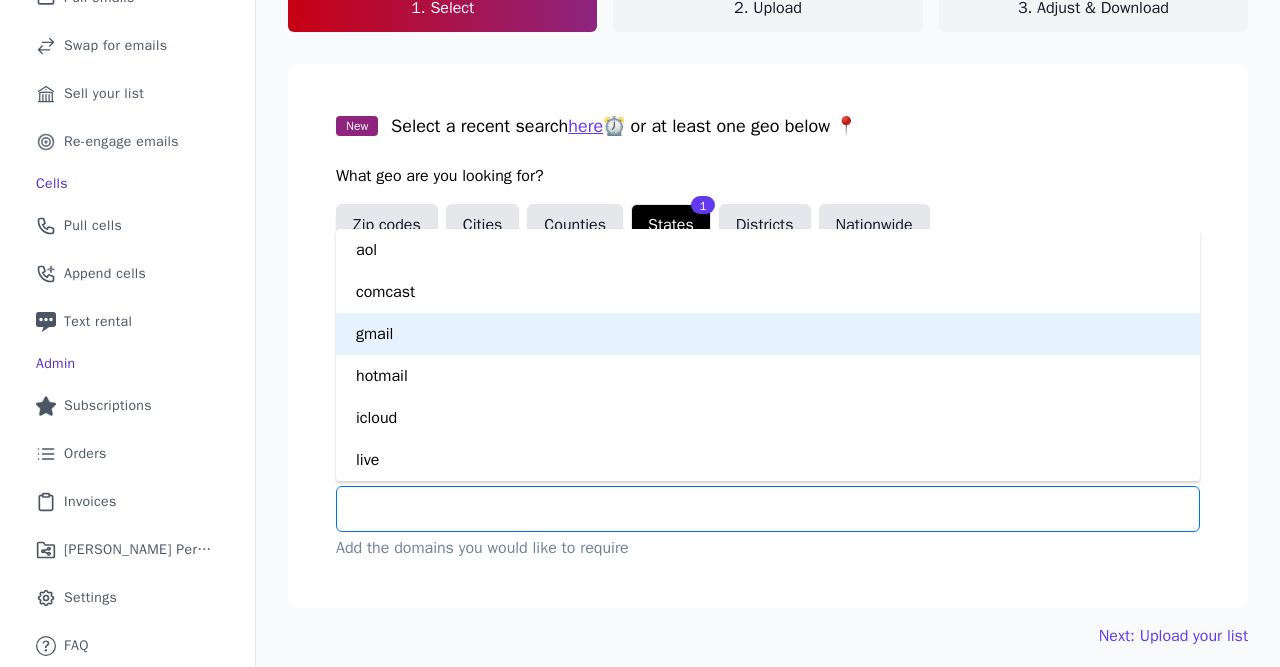 click on "gmail" at bounding box center [768, 334] 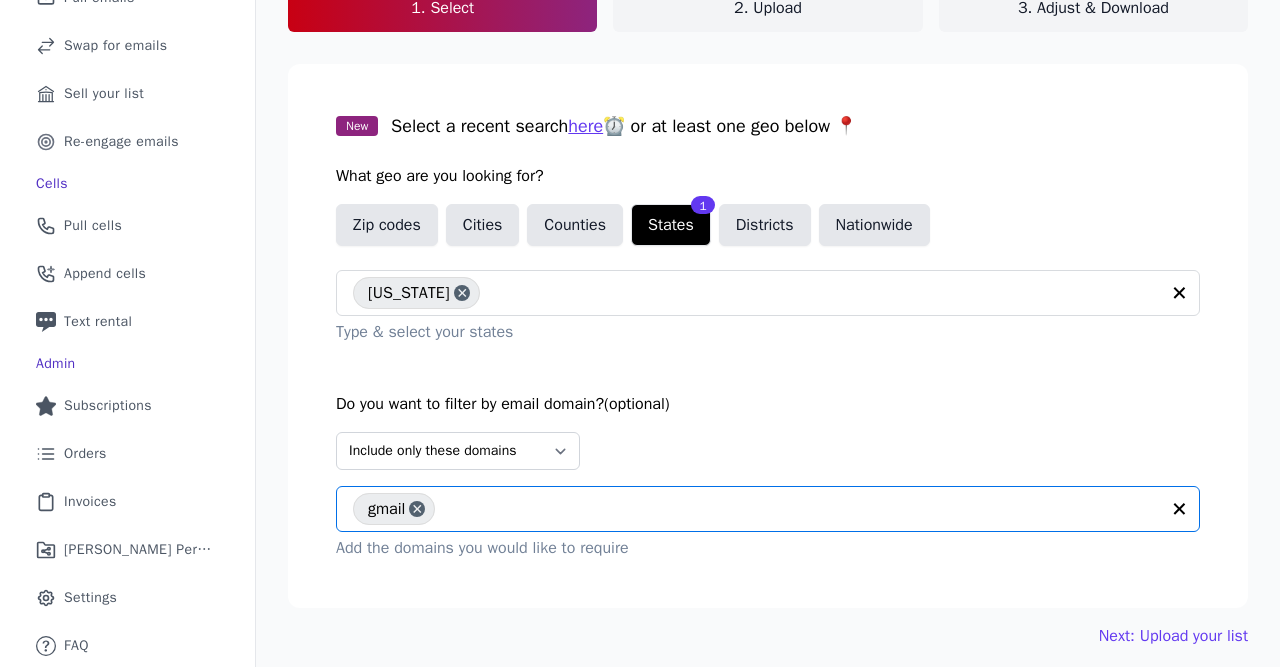scroll, scrollTop: 246, scrollLeft: 0, axis: vertical 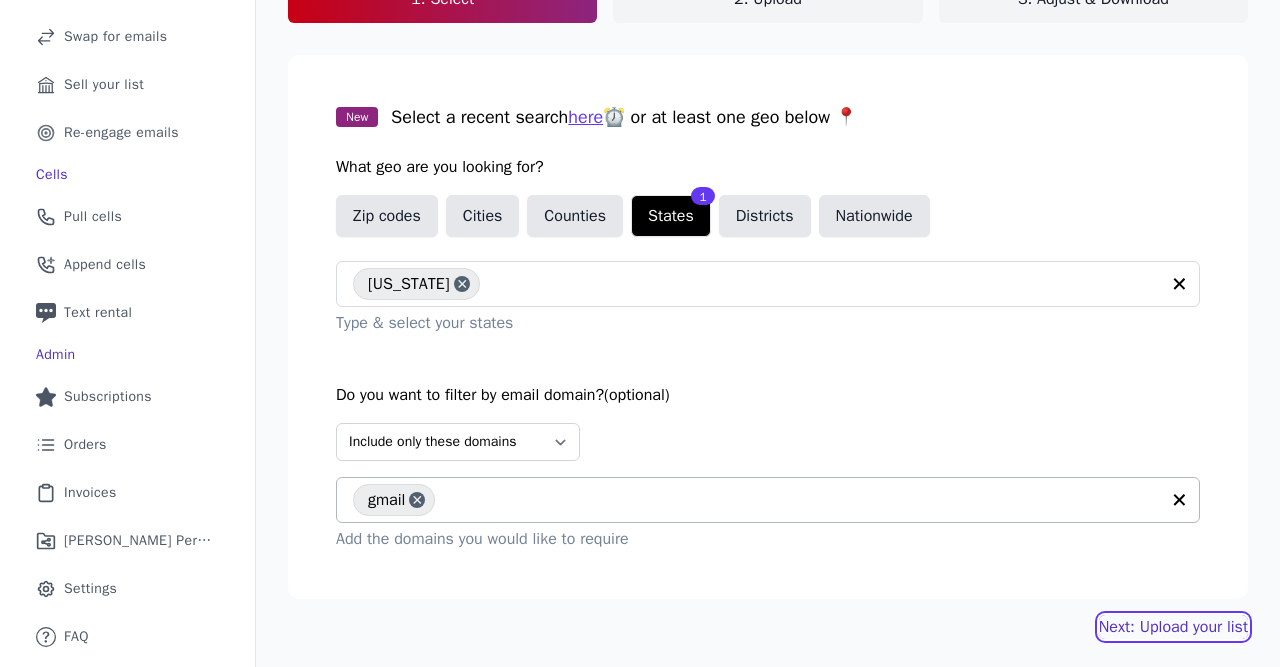 click on "Next: Upload your list" at bounding box center [1173, 627] 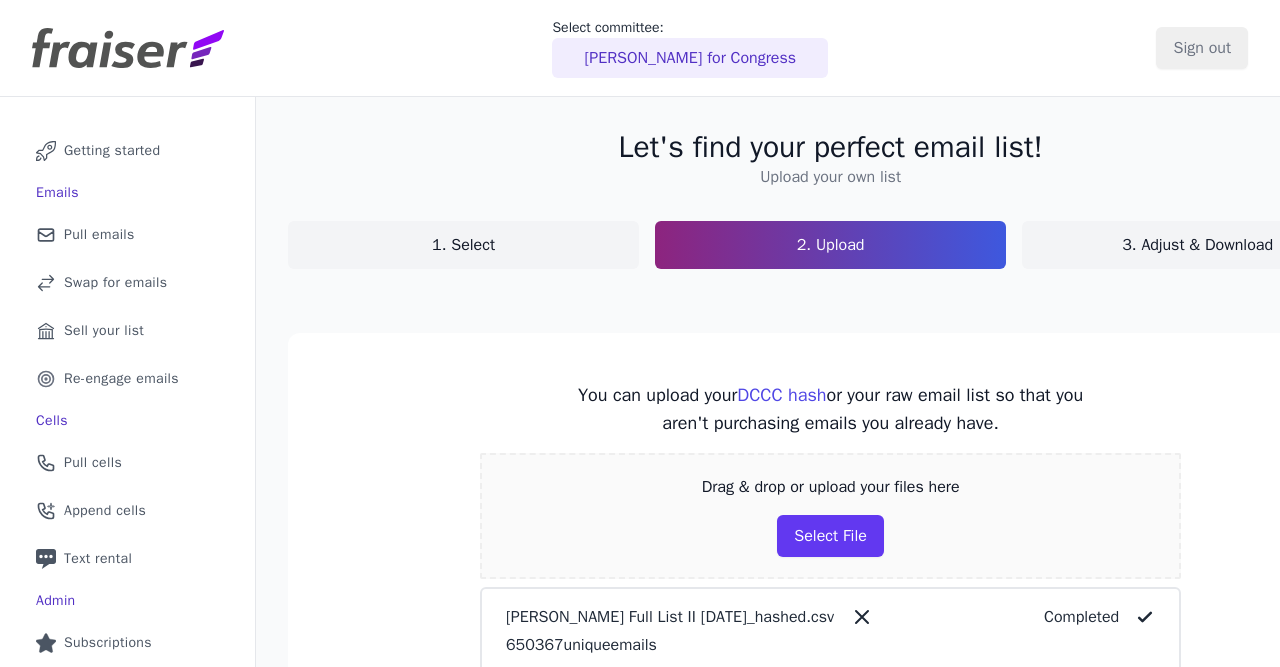 scroll, scrollTop: 0, scrollLeft: 0, axis: both 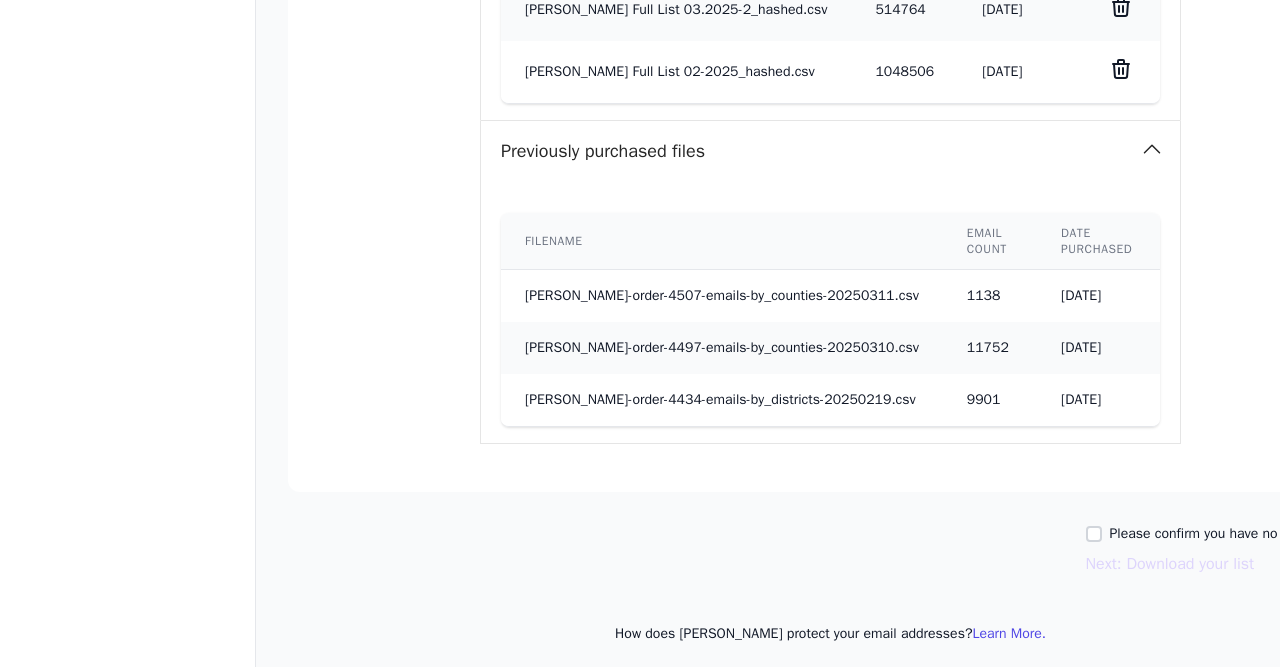 click on "Please confirm you have no lists to upload.   Next: Download your list" at bounding box center [1230, 550] 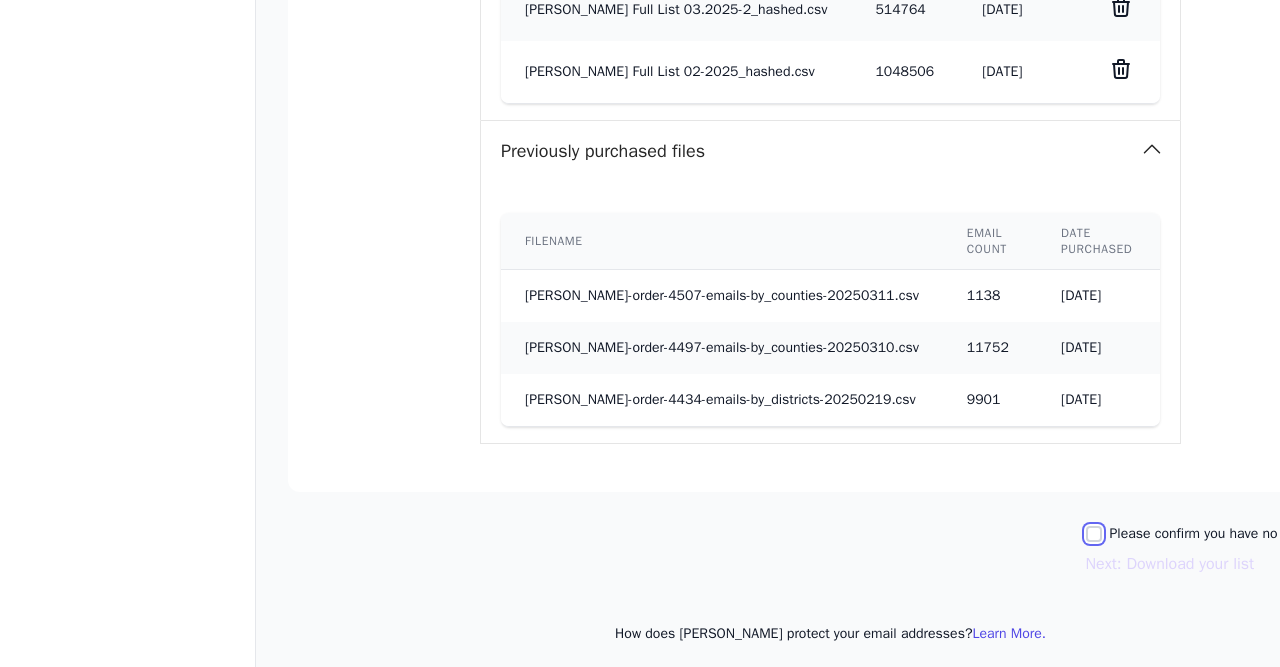 click on "Please confirm you have no lists to upload." at bounding box center (1094, 534) 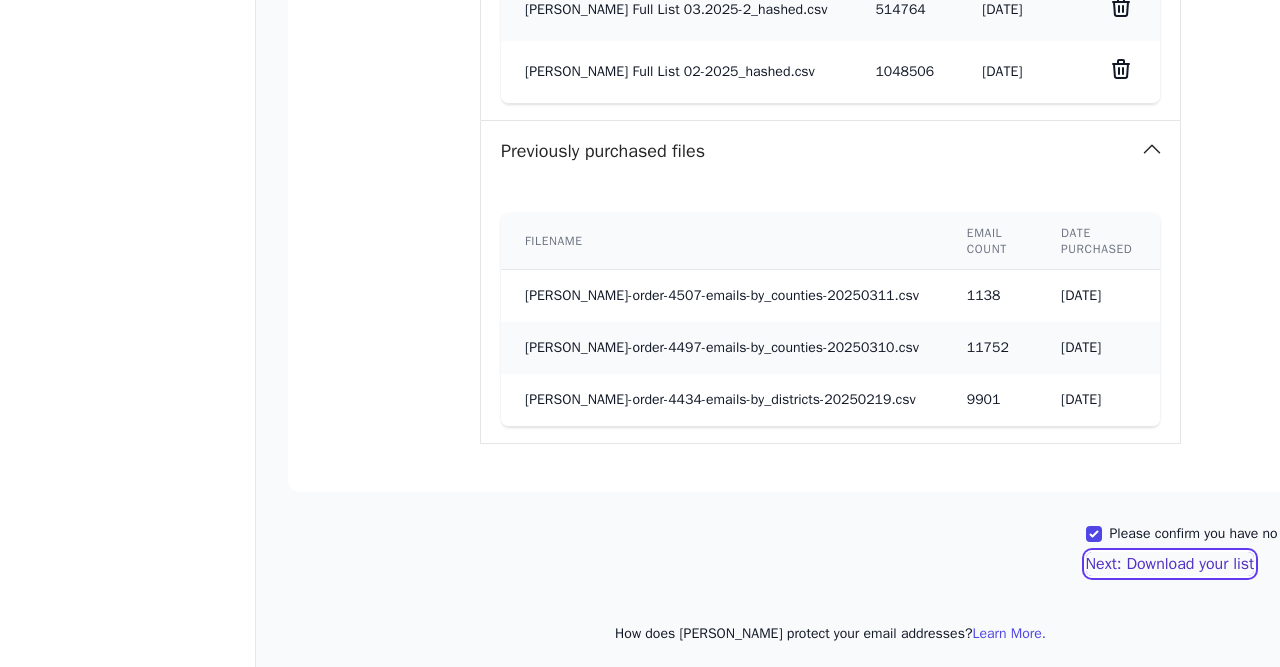 click on "Next: Download your list" at bounding box center (1170, 564) 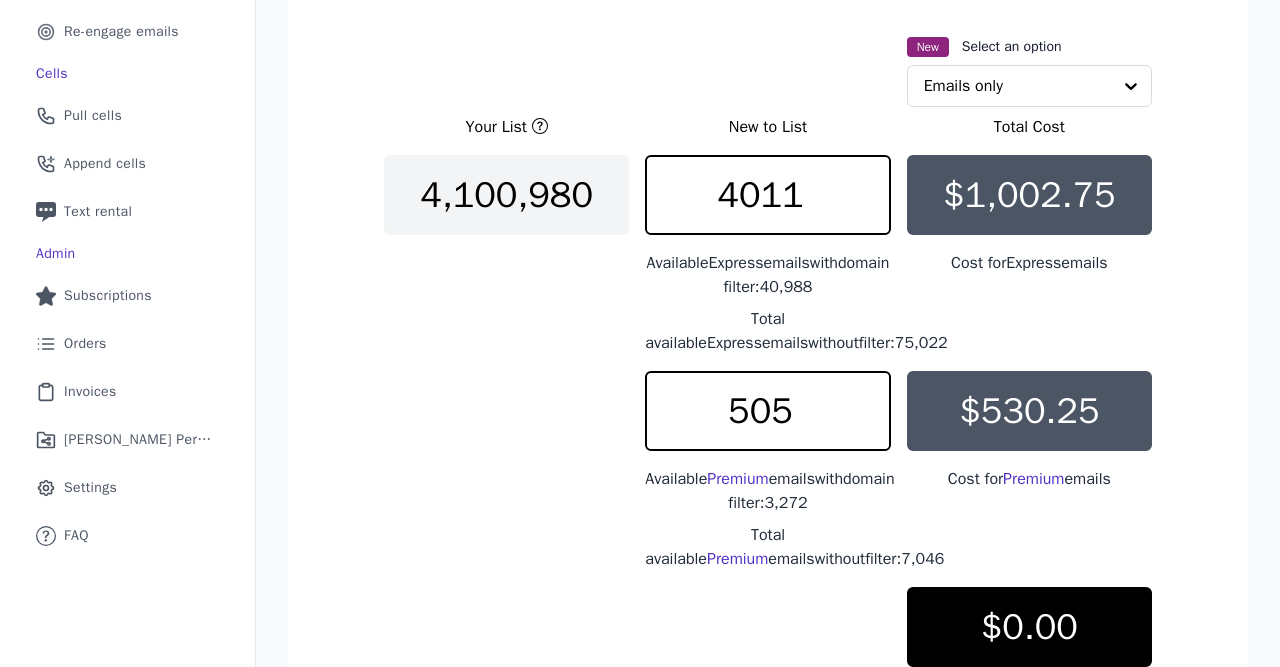 scroll, scrollTop: 335, scrollLeft: 0, axis: vertical 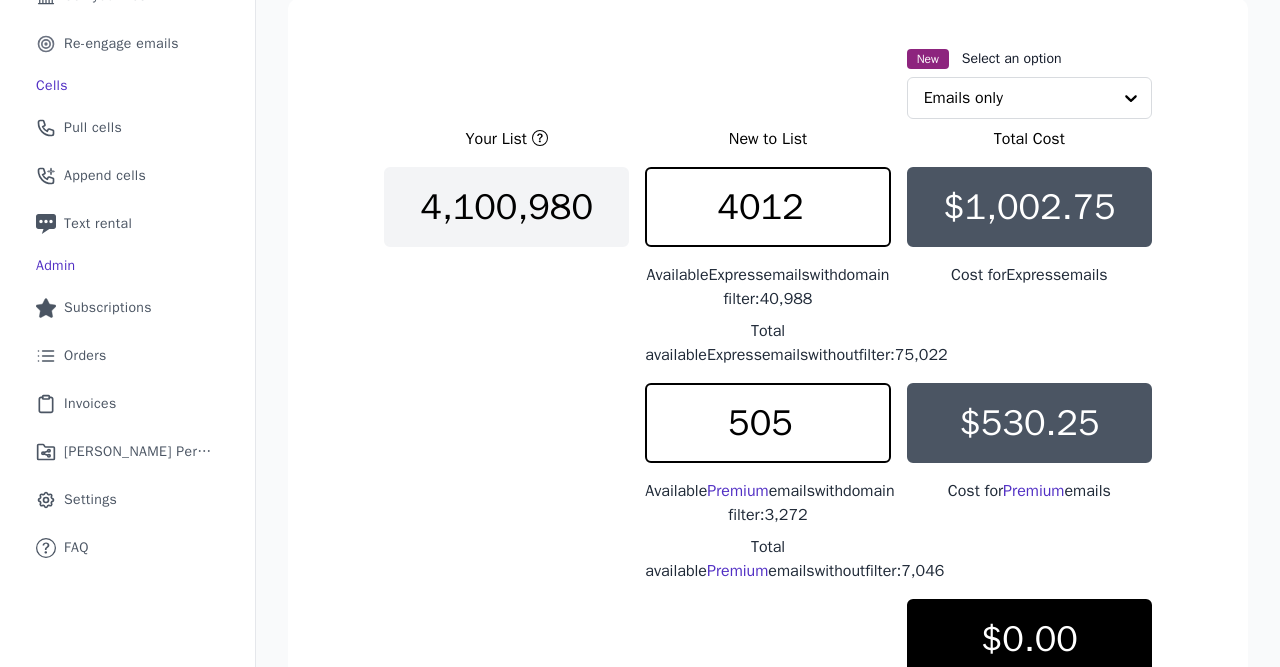click on "4012" at bounding box center (767, 207) 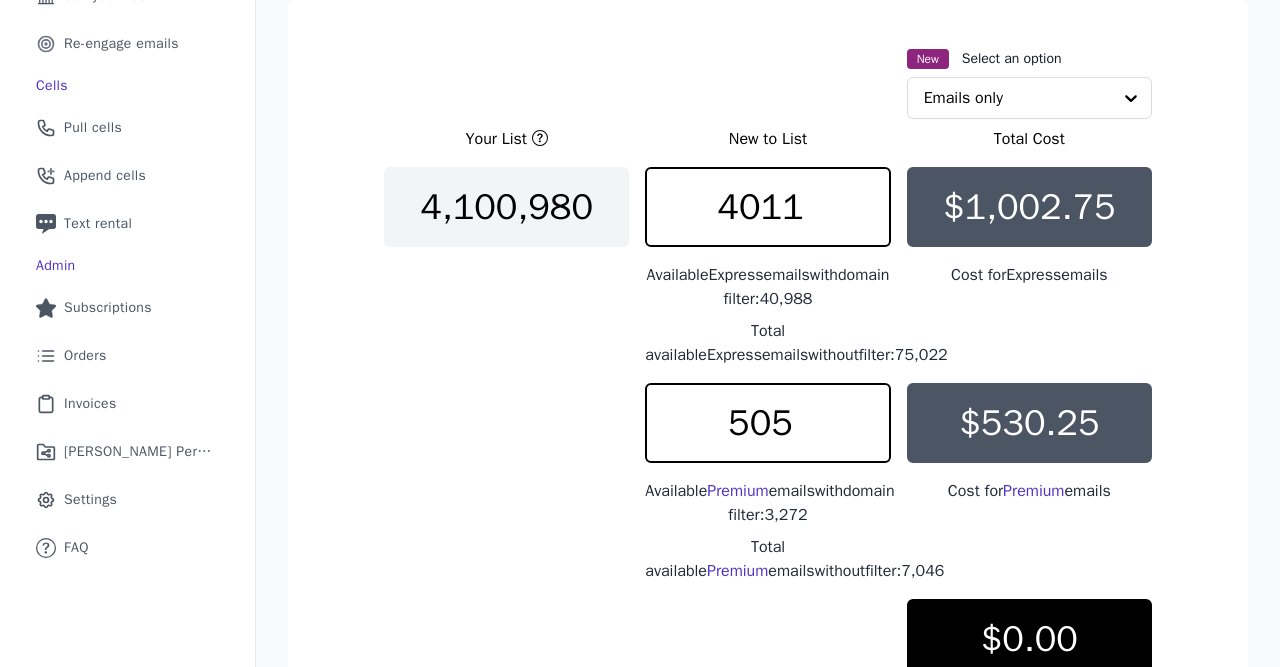 type on "4011" 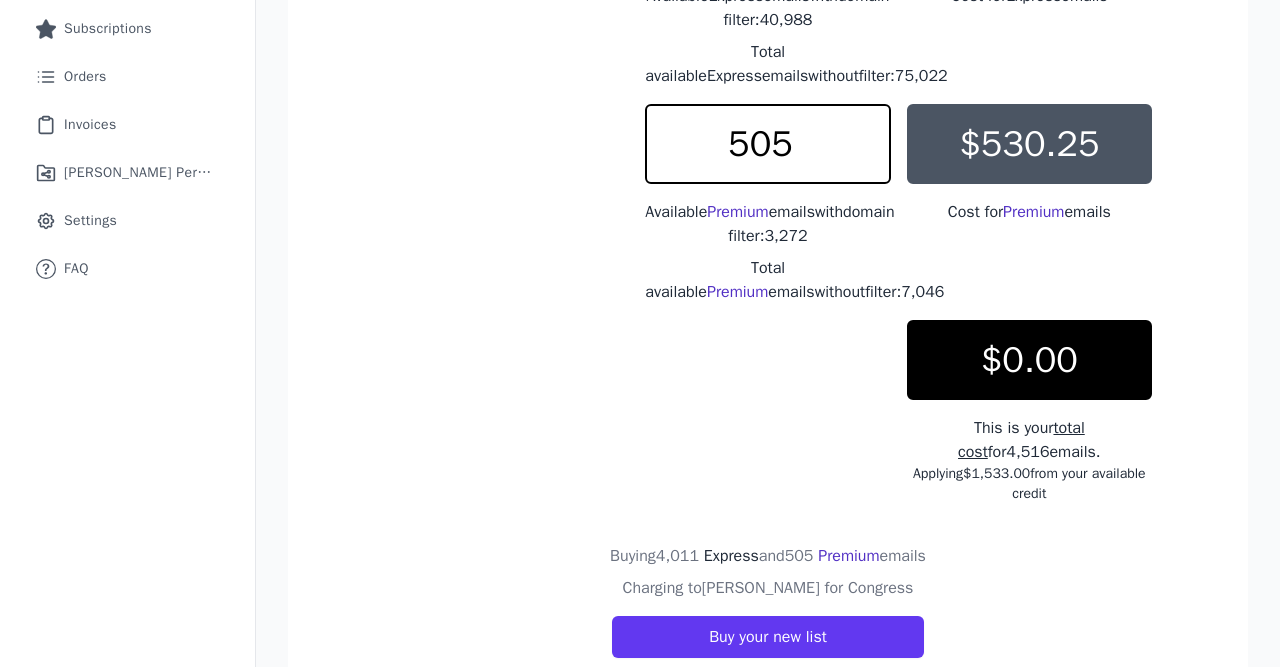 scroll, scrollTop: 683, scrollLeft: 0, axis: vertical 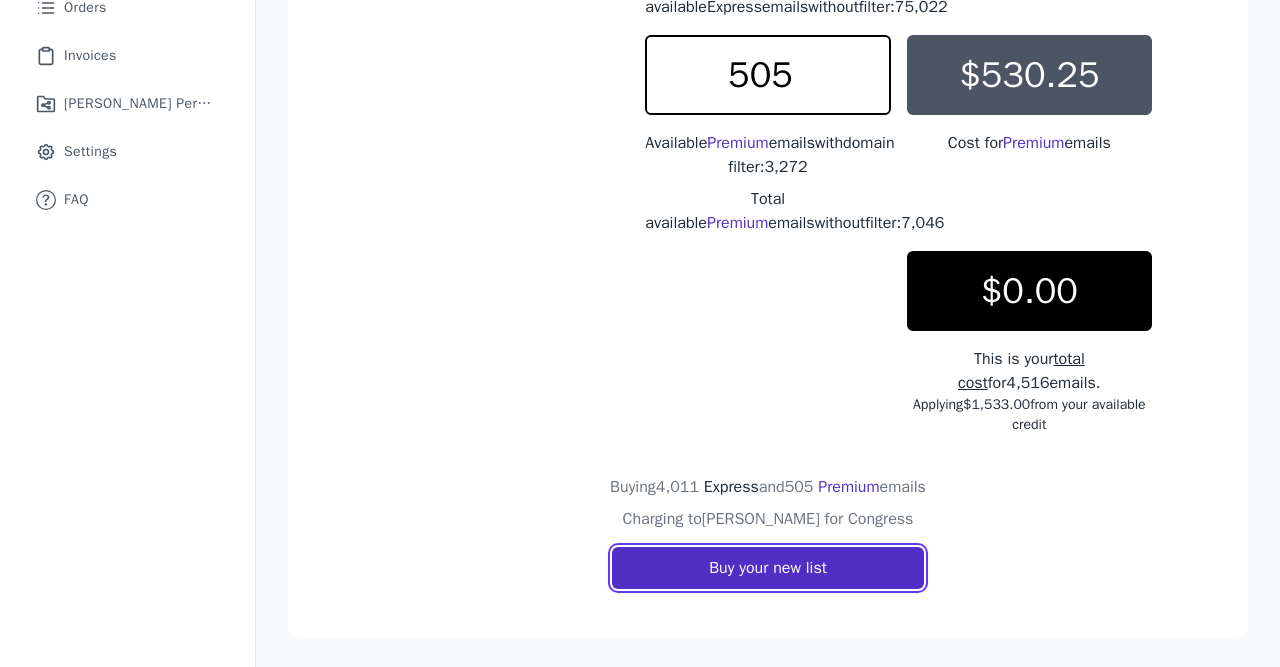 click on "Buy your new list" at bounding box center [768, 568] 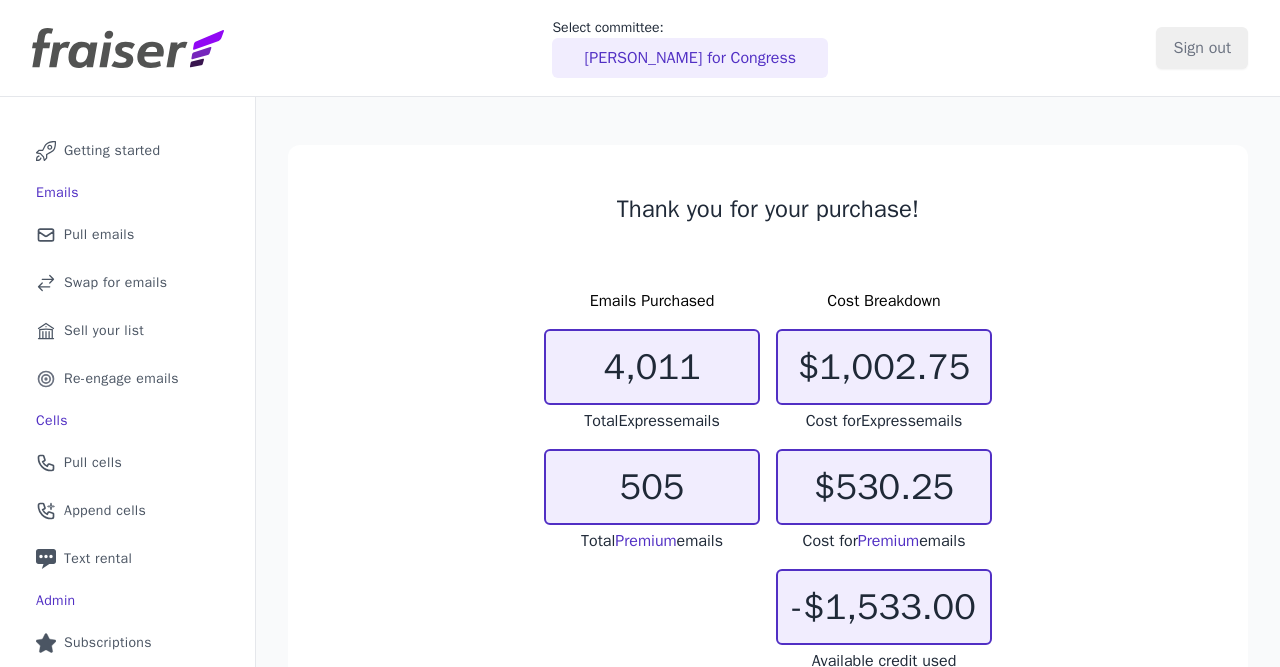 scroll, scrollTop: 0, scrollLeft: 0, axis: both 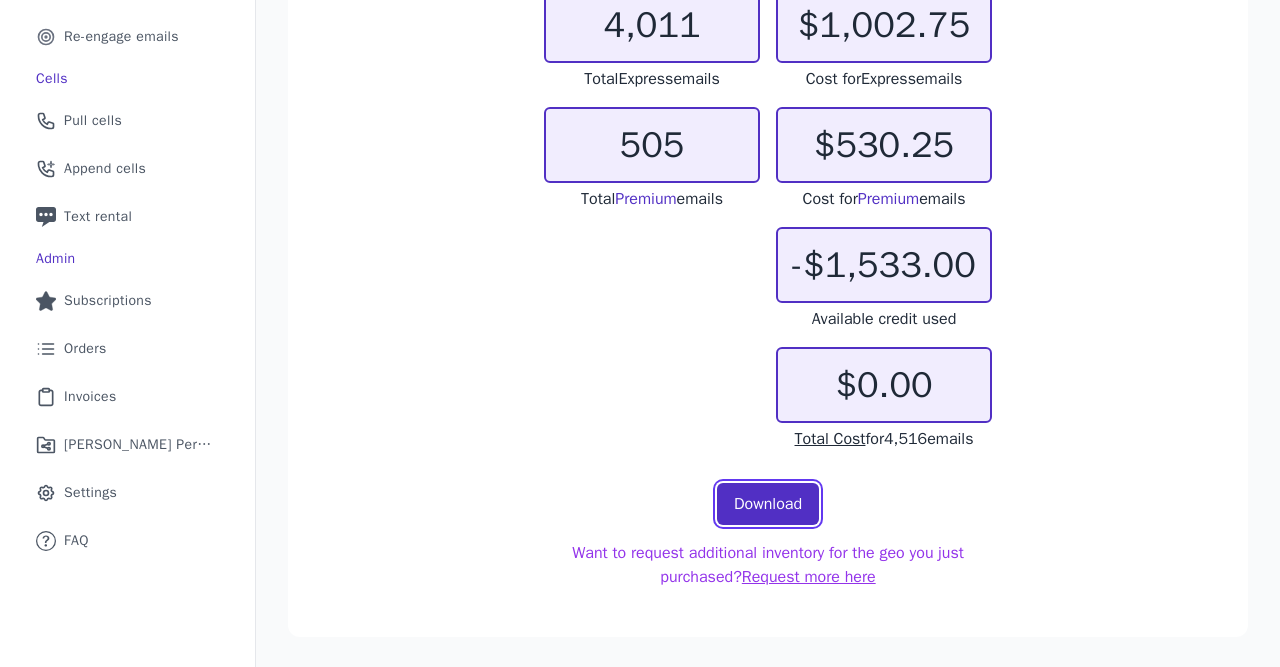 click on "Download" at bounding box center [768, 504] 